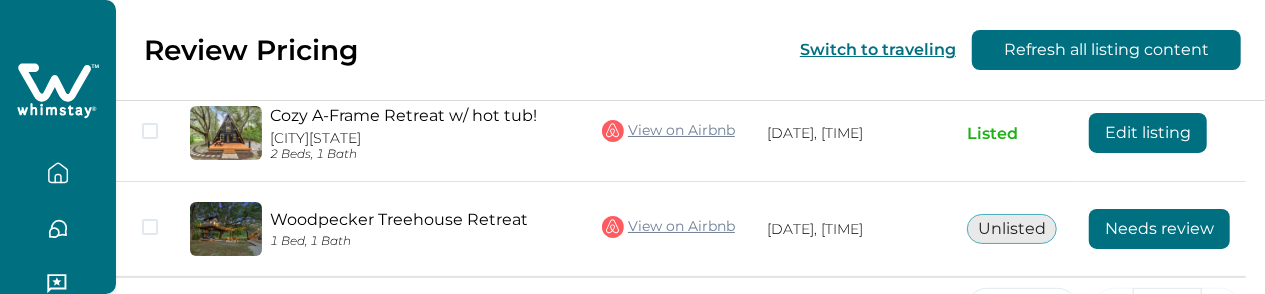 scroll, scrollTop: 0, scrollLeft: 0, axis: both 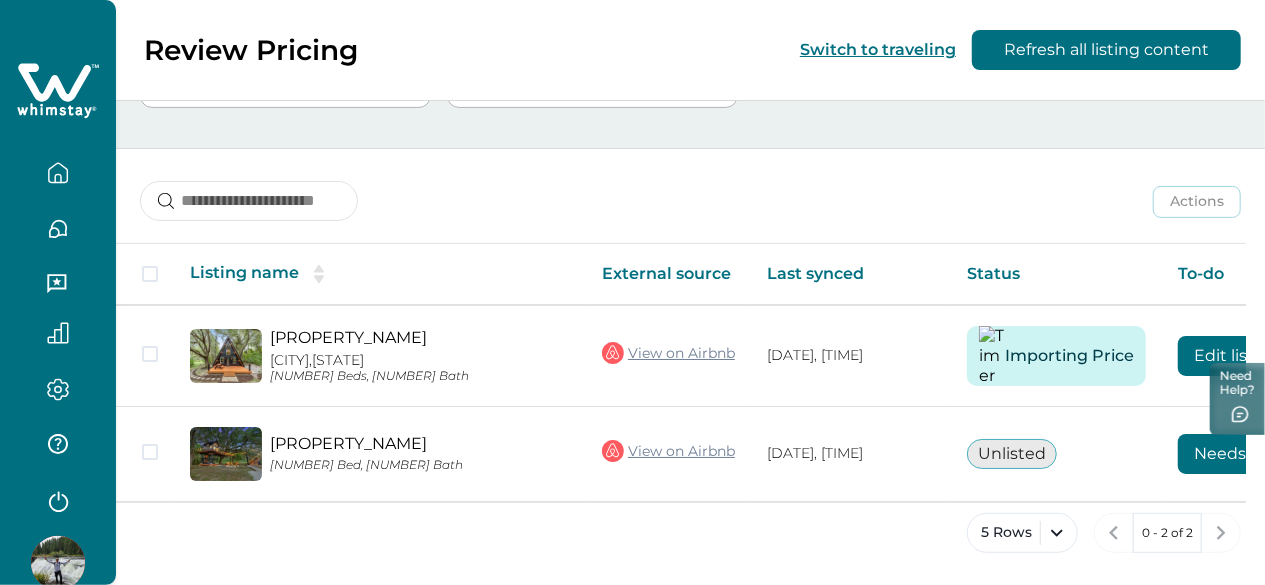 click on "Actions Actions Publish listing Unlist listing" at bounding box center (690, 186) 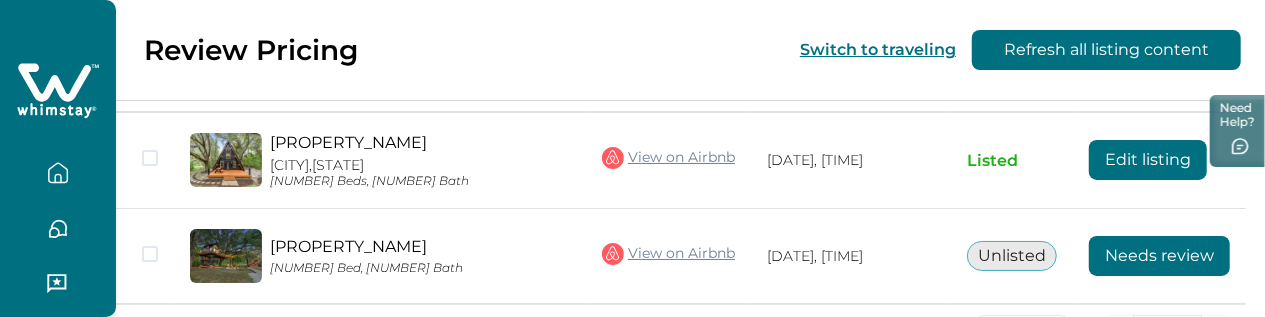 scroll, scrollTop: 404, scrollLeft: 0, axis: vertical 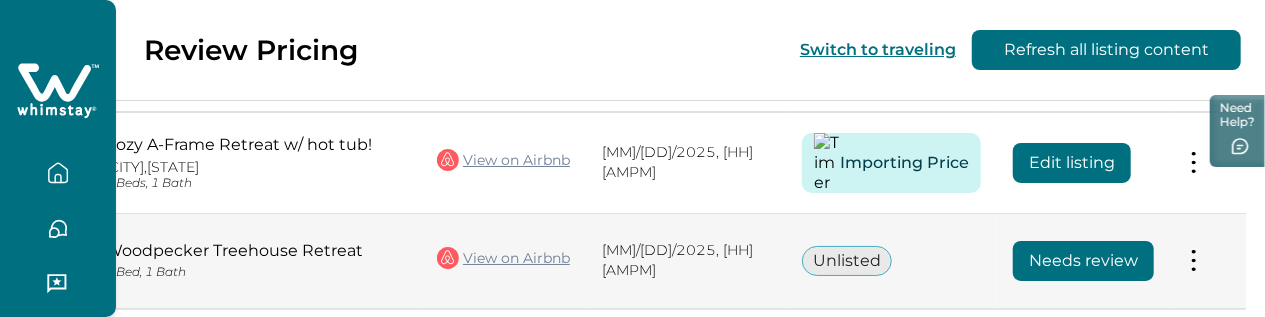 click at bounding box center (1176, 256) 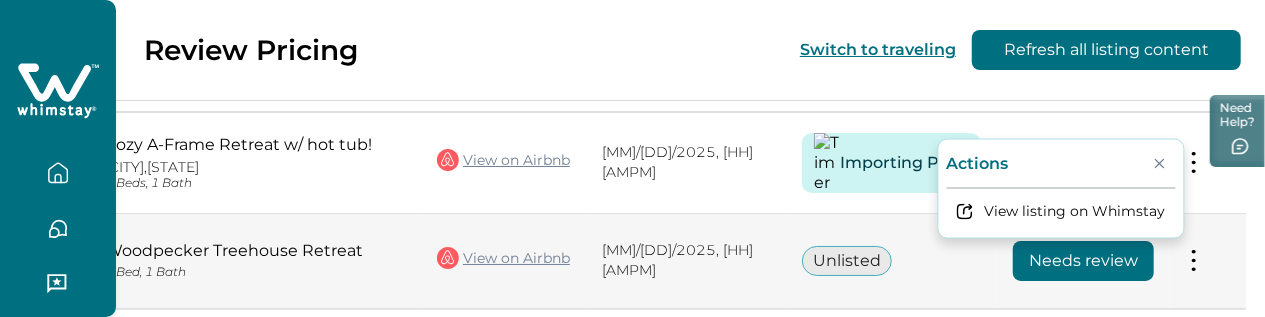 click on "Unlisted" at bounding box center [886, 160] 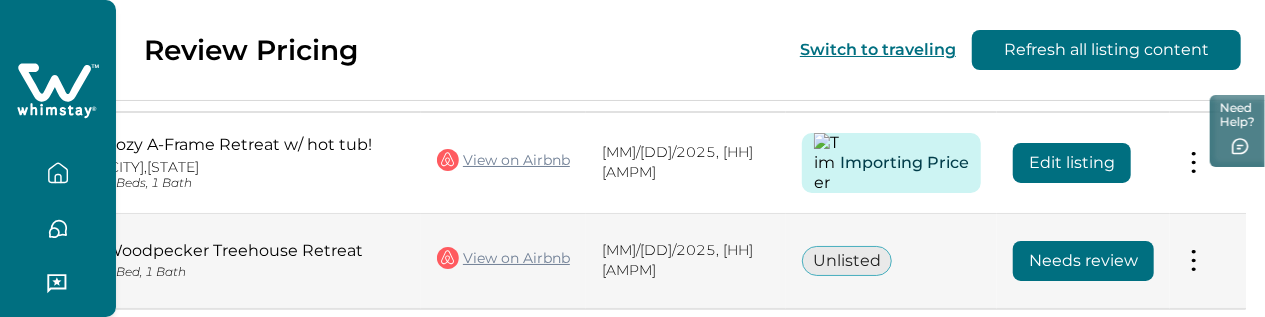 click on "Needs review" at bounding box center [1072, 163] 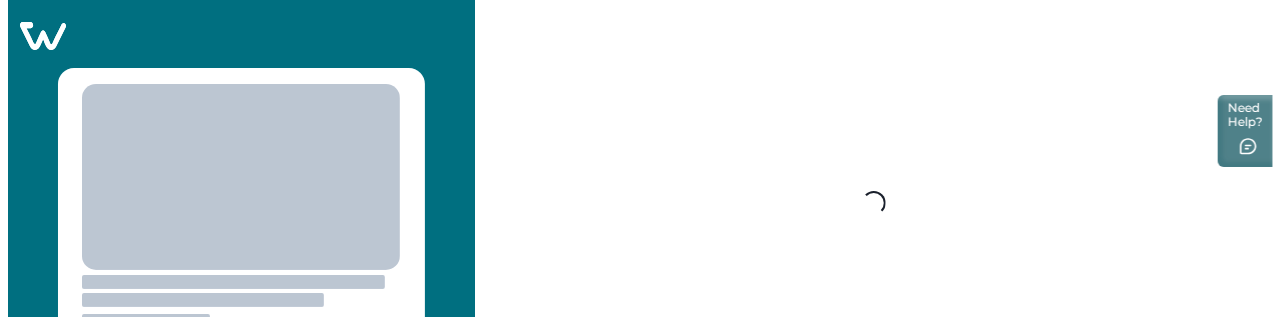 scroll, scrollTop: 0, scrollLeft: 0, axis: both 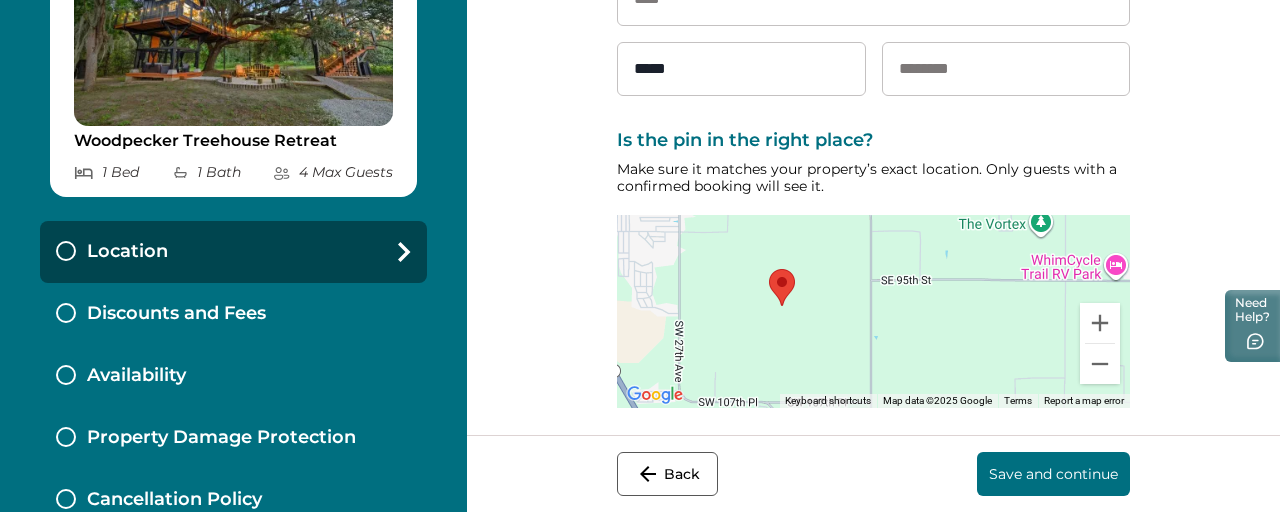 click on "Discounts and Fees" at bounding box center [176, 314] 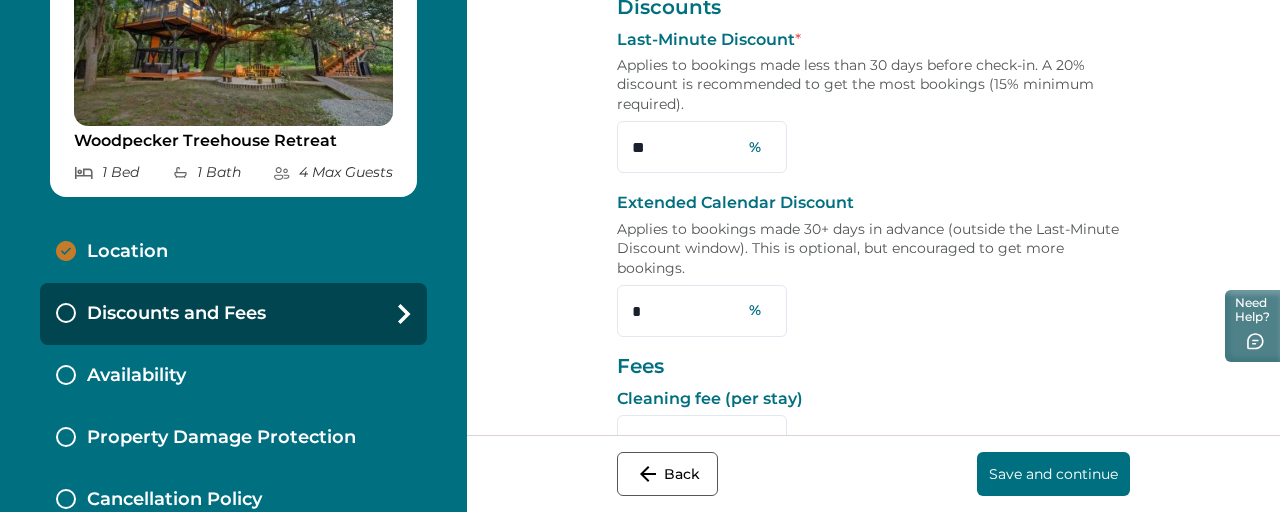 scroll, scrollTop: 205, scrollLeft: 0, axis: vertical 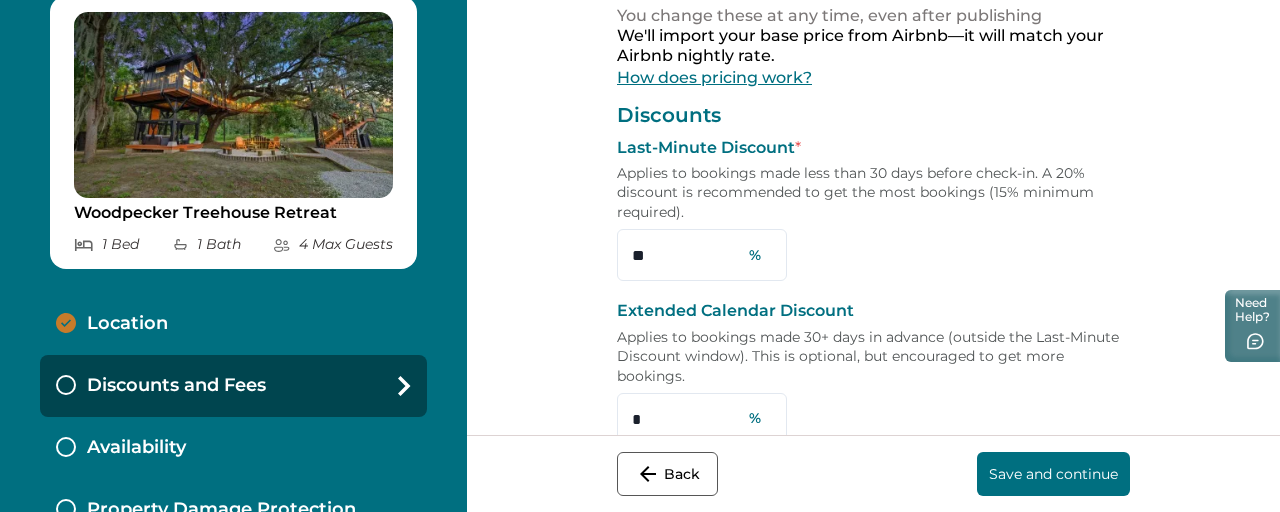click on "Save and continue" at bounding box center [1053, 474] 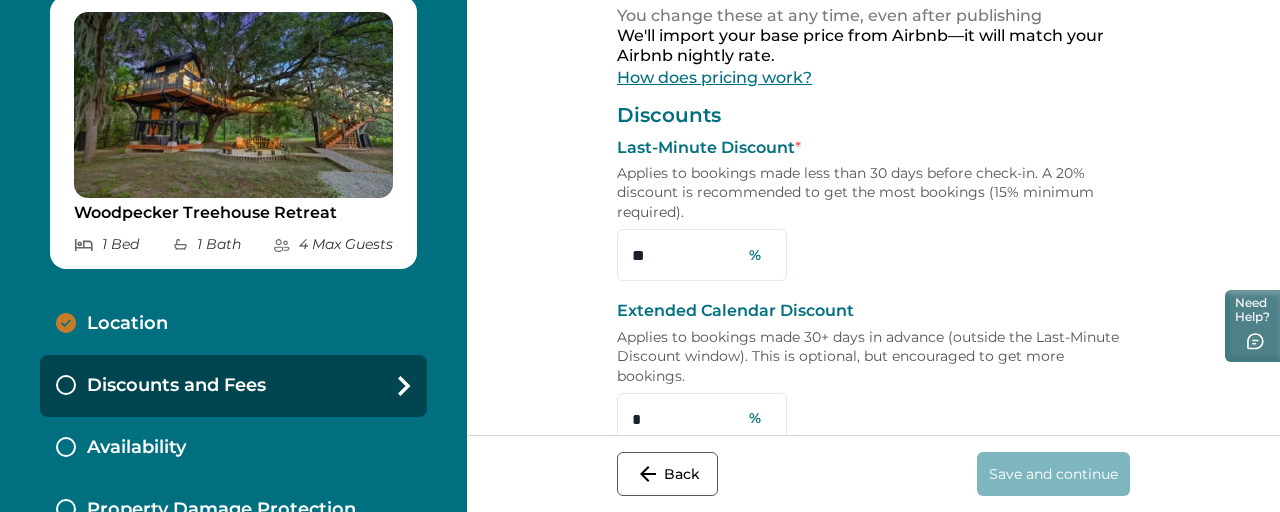 scroll, scrollTop: 833, scrollLeft: 0, axis: vertical 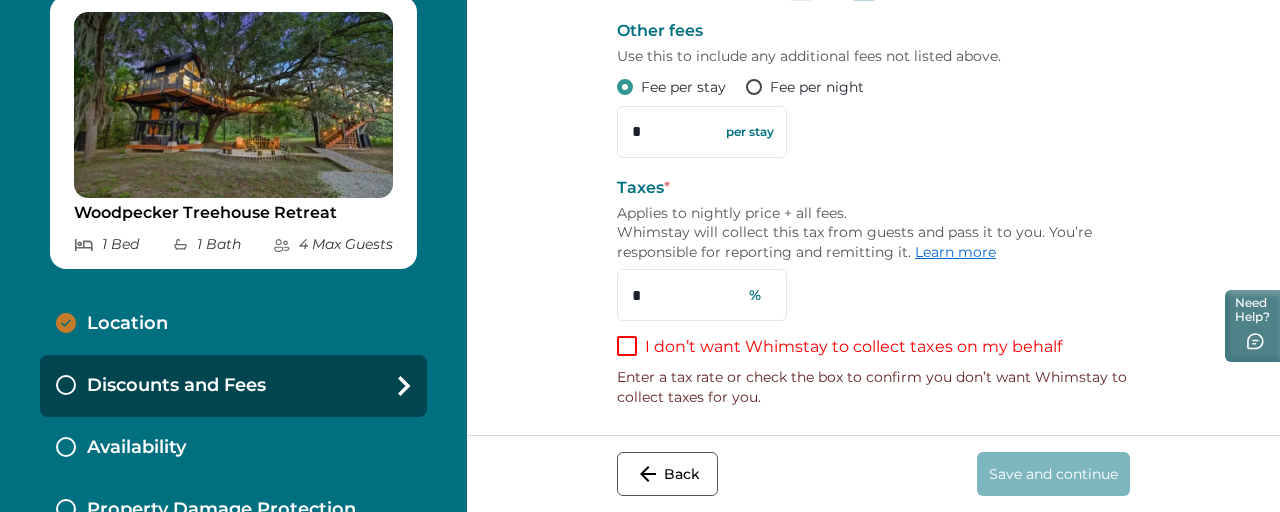 click at bounding box center (627, 346) 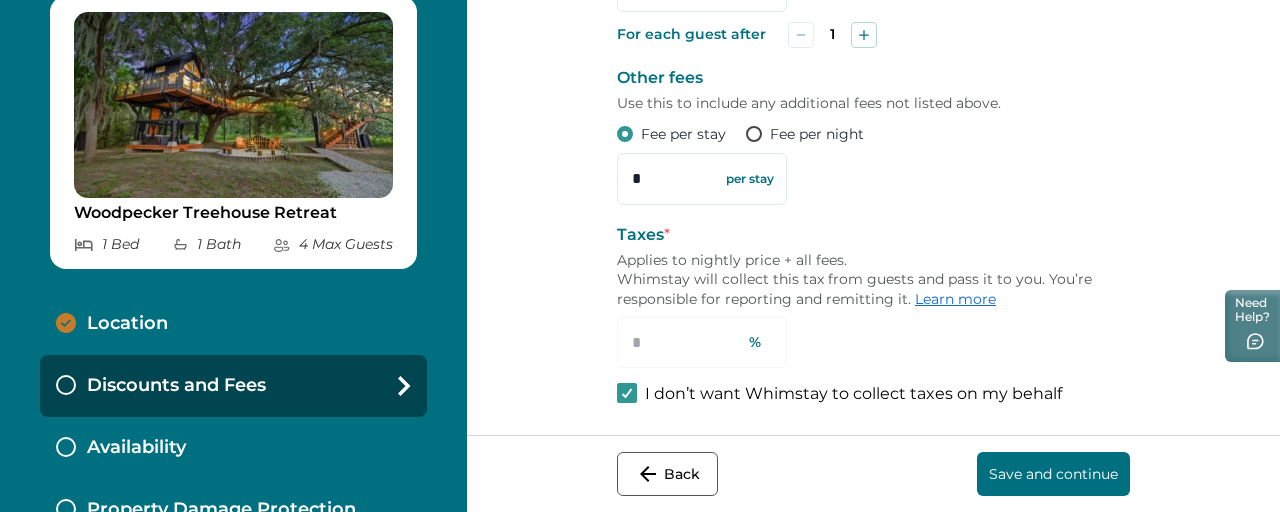 click on "Location" at bounding box center [127, 324] 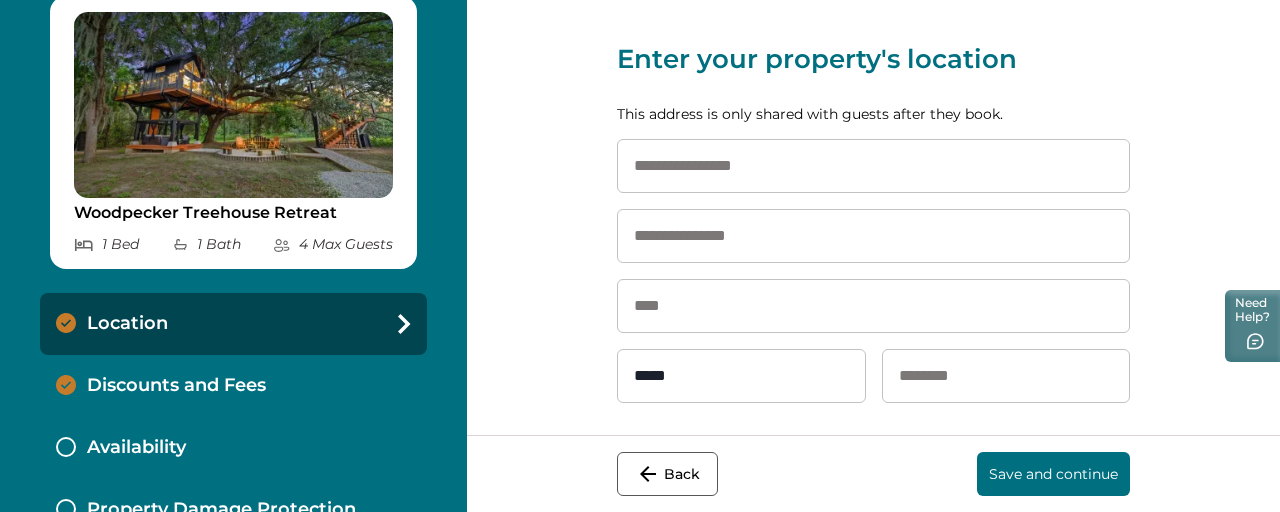 scroll, scrollTop: 0, scrollLeft: 0, axis: both 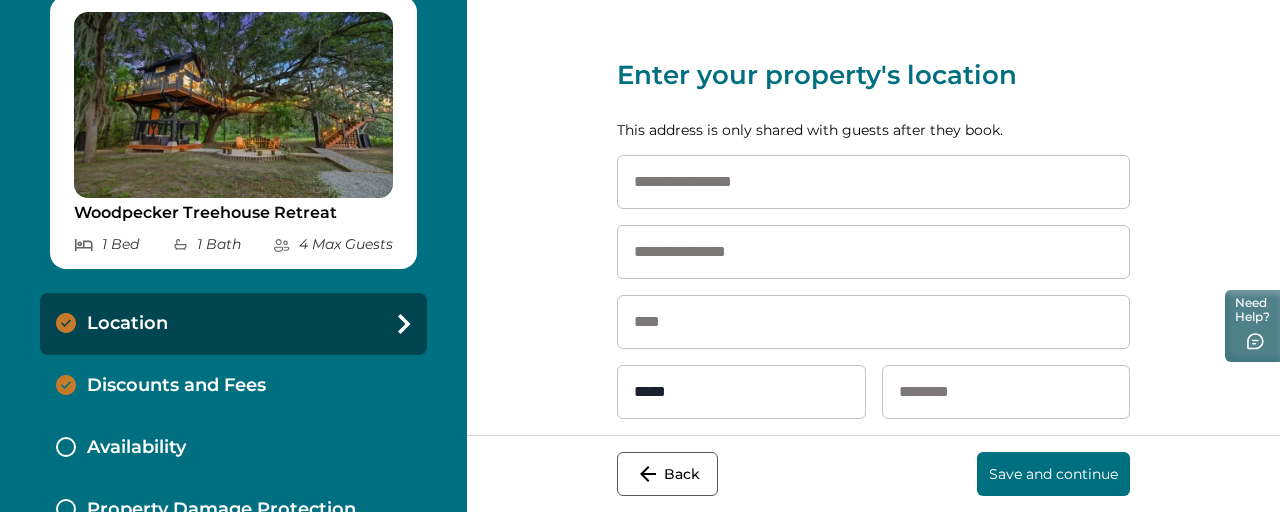 click at bounding box center [873, 182] 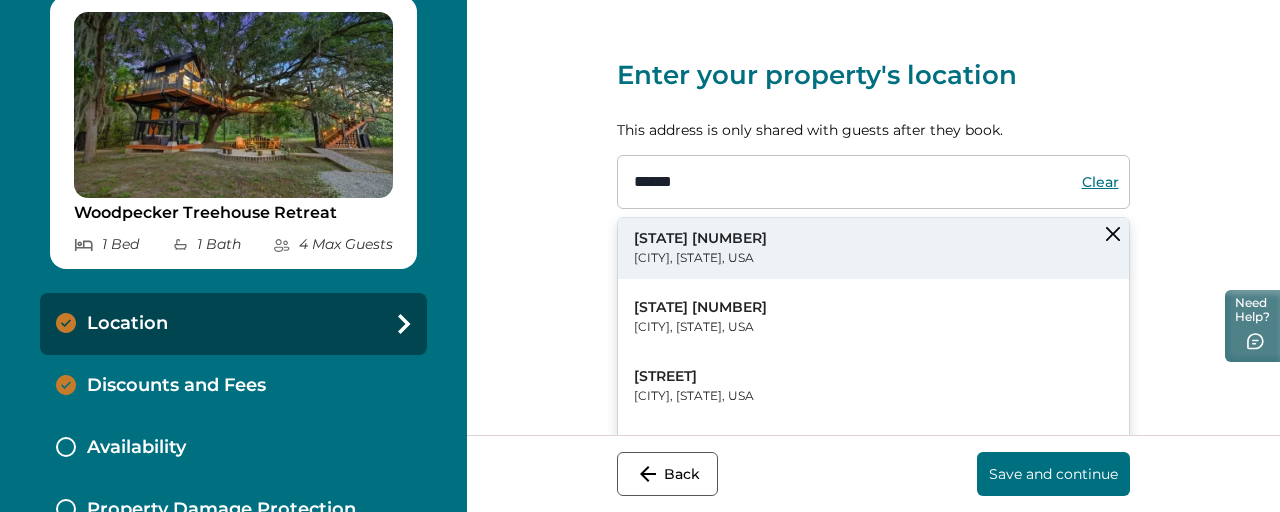 type on "******" 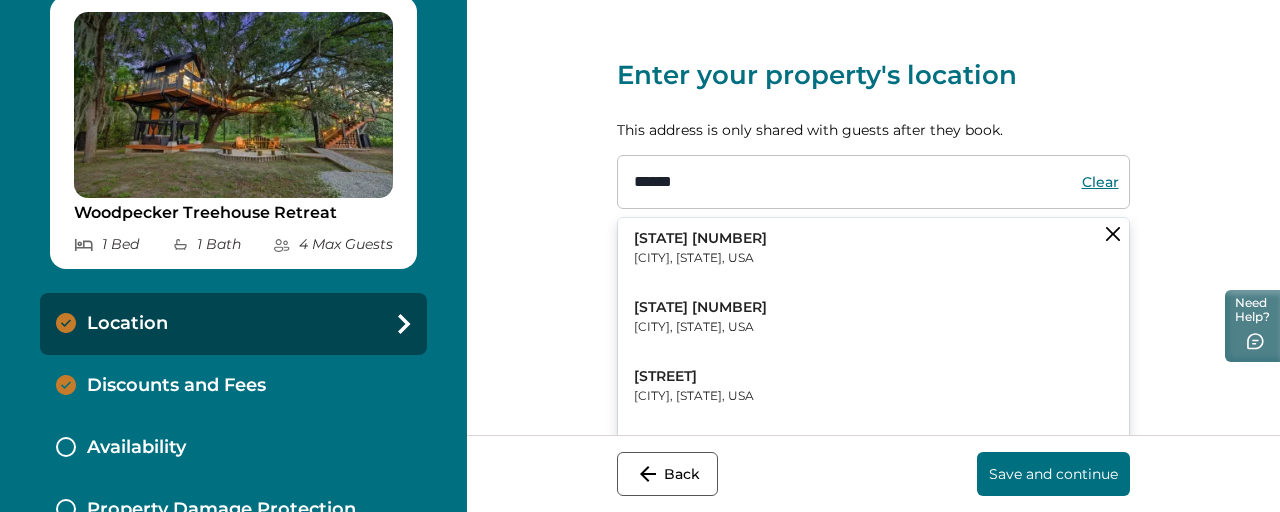 click on "California 1 Malibu, CA, USA" at bounding box center (873, 248) 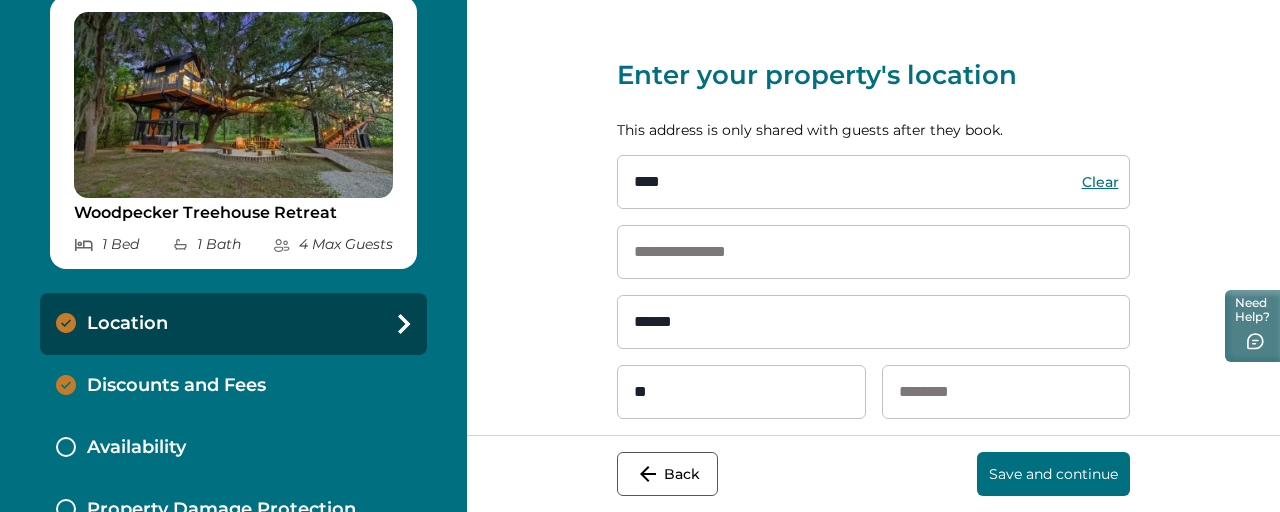 click at bounding box center (873, 252) 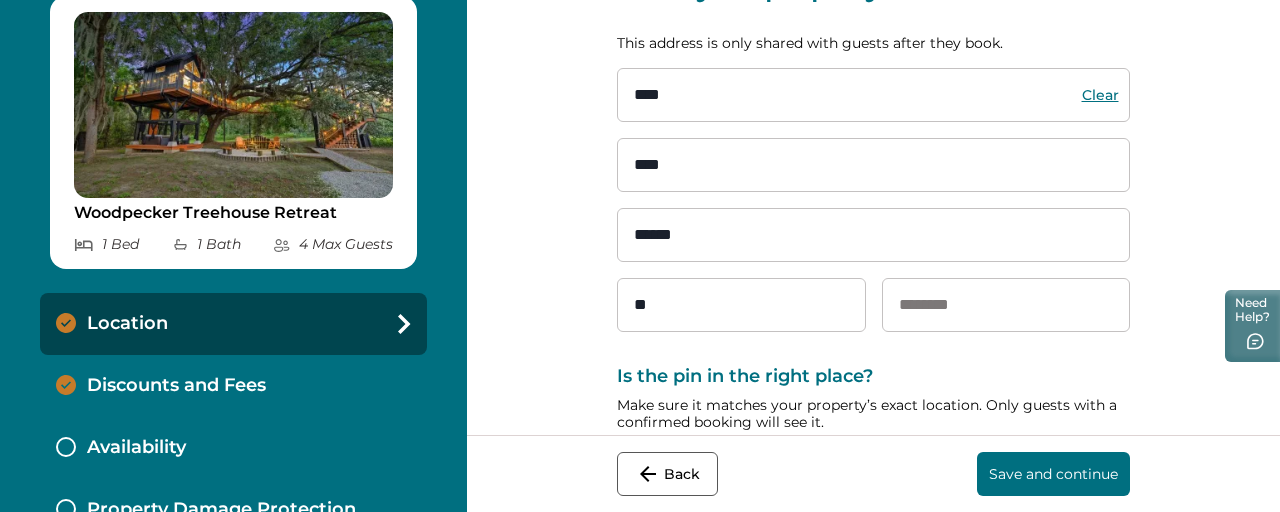 scroll, scrollTop: 91, scrollLeft: 0, axis: vertical 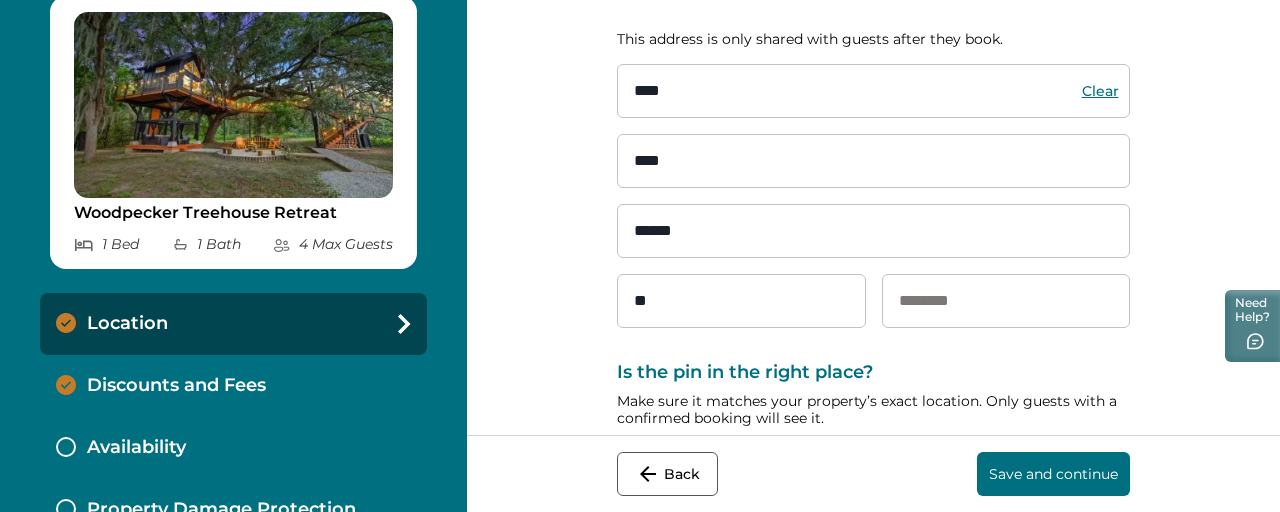type on "****" 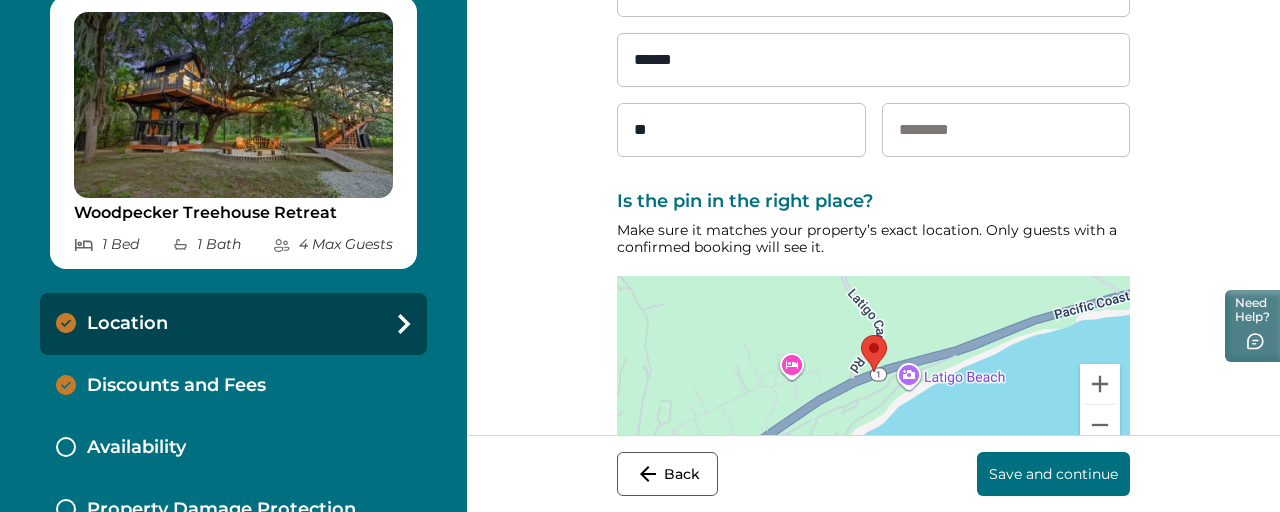 scroll, scrollTop: 323, scrollLeft: 0, axis: vertical 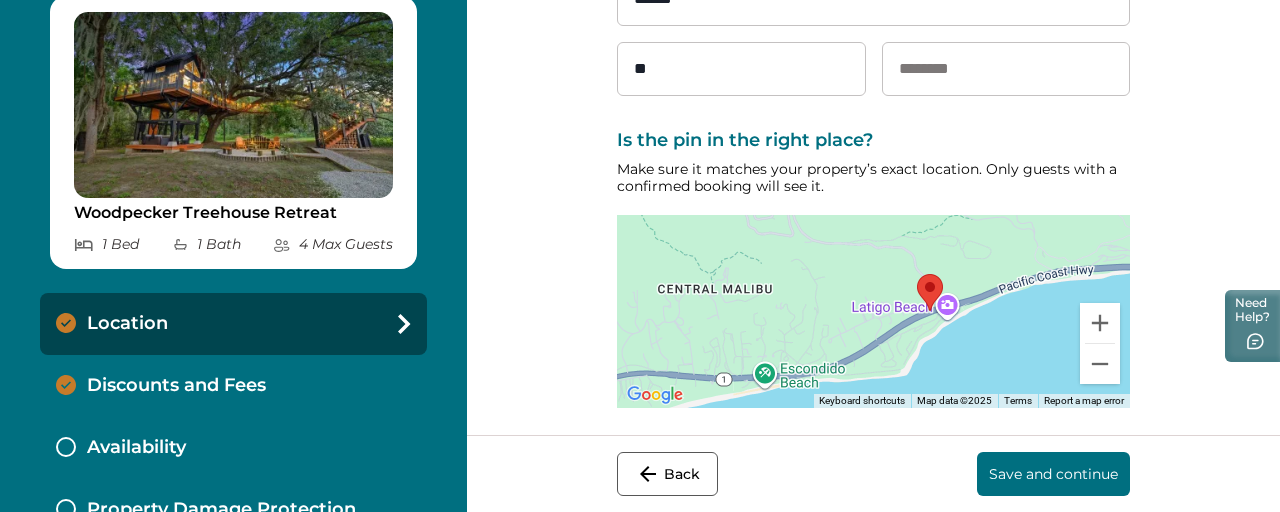 click on "Save and continue" at bounding box center [1053, 474] 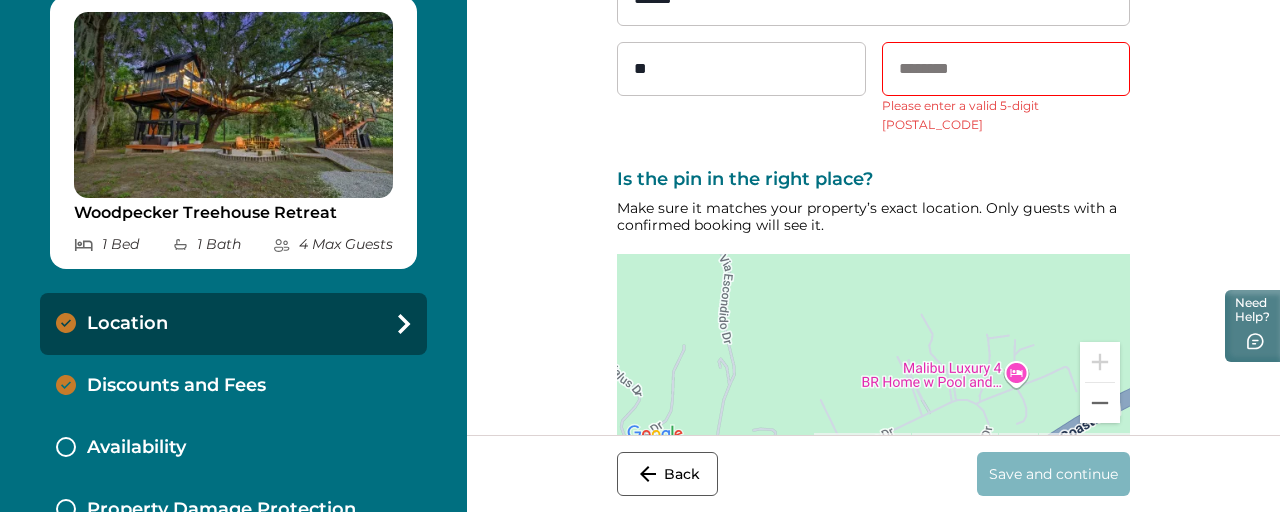 click at bounding box center (1006, 69) 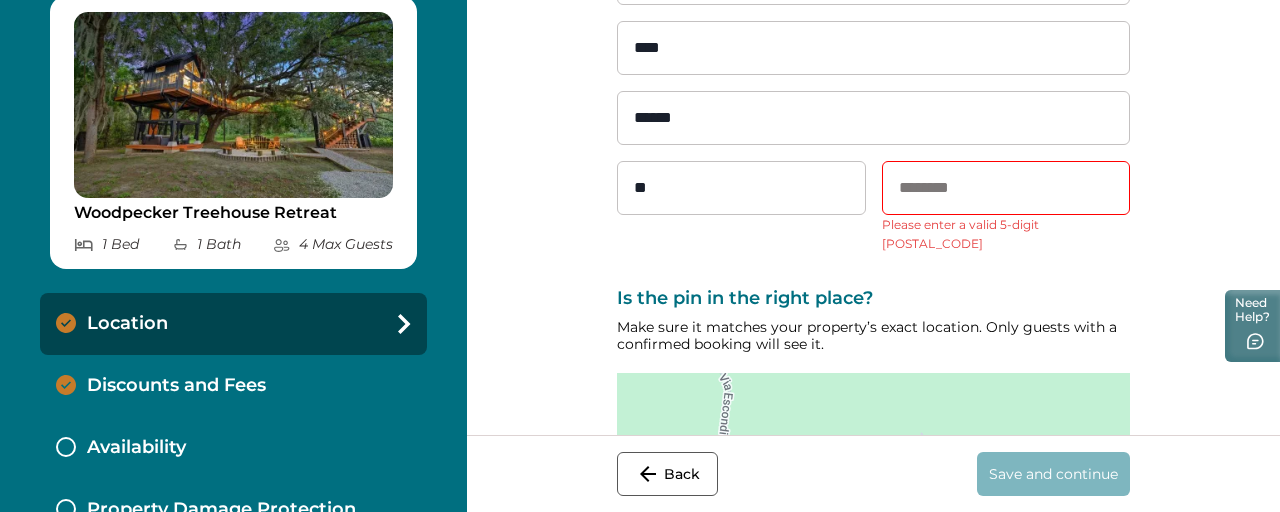 scroll, scrollTop: 192, scrollLeft: 0, axis: vertical 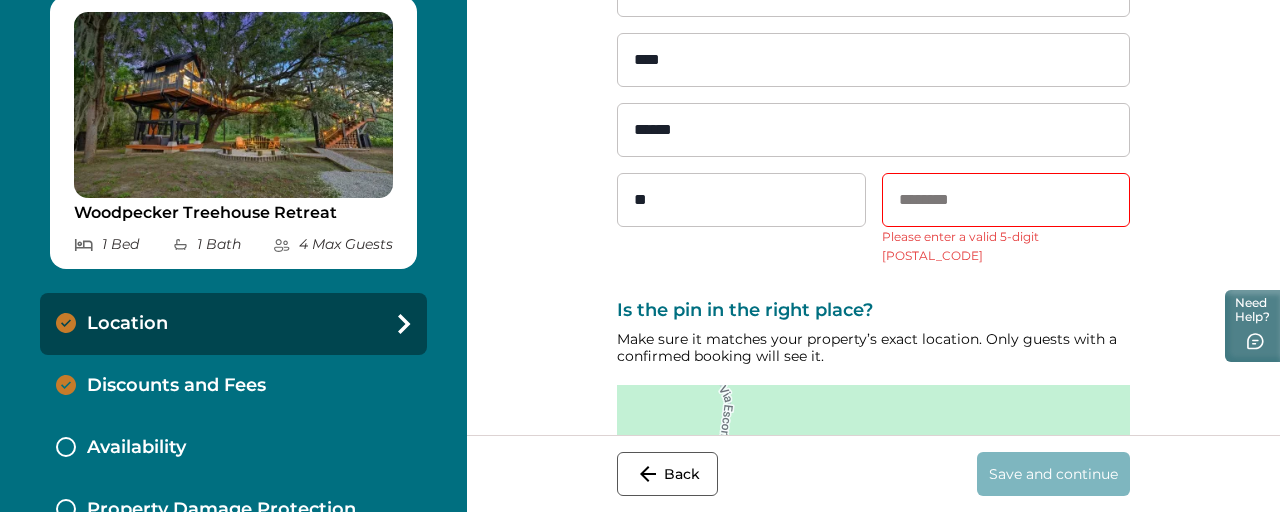 click at bounding box center (1006, 200) 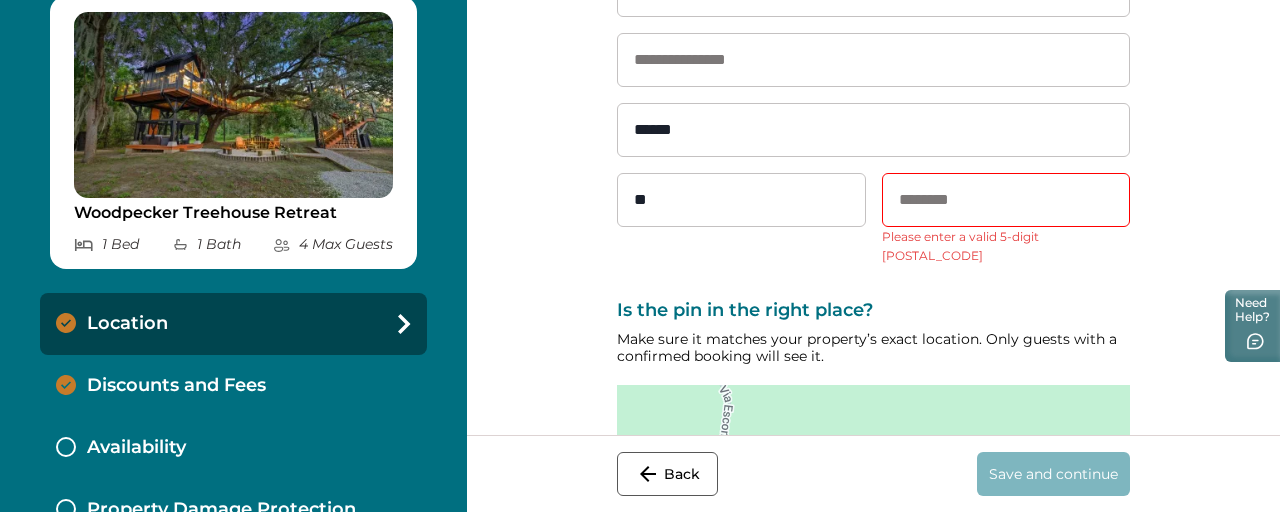 type 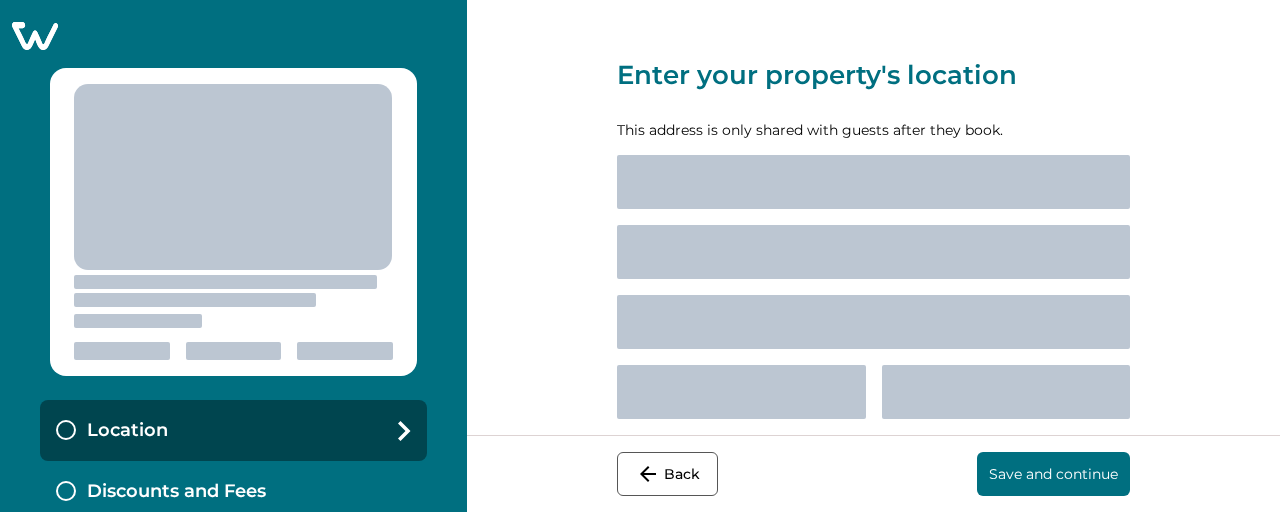 scroll, scrollTop: 0, scrollLeft: 0, axis: both 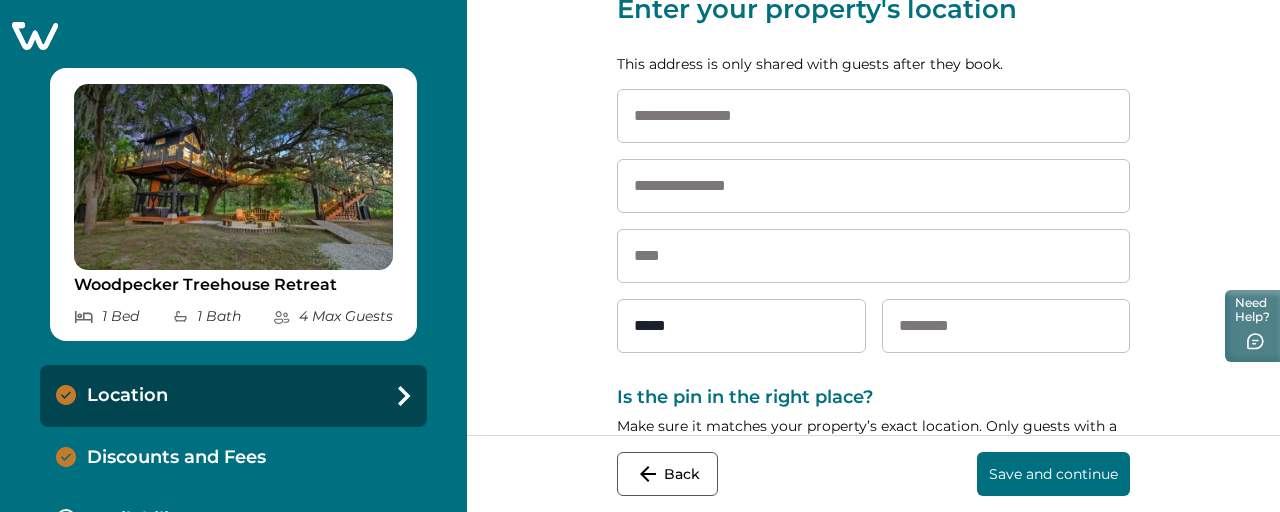click at bounding box center (1006, 326) 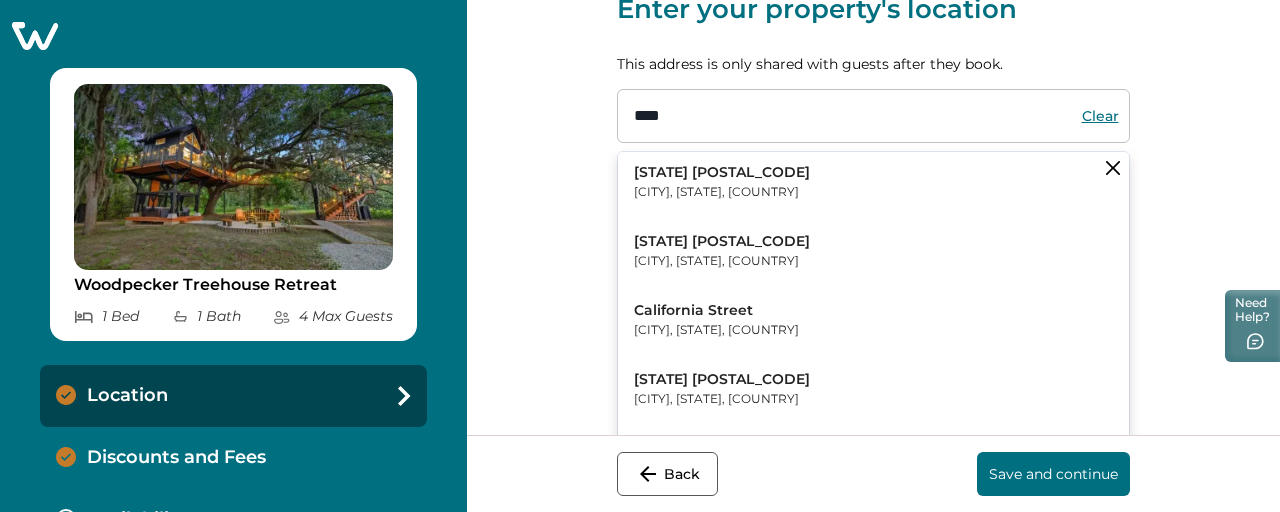 click on "California 99" at bounding box center [716, 173] 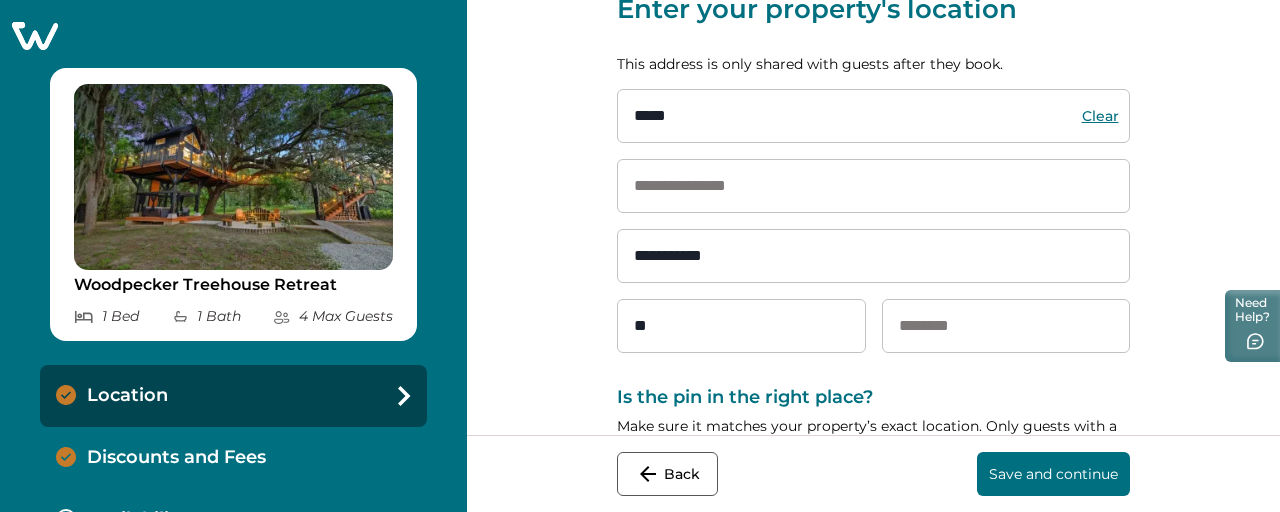 click on "**********" at bounding box center [873, 256] 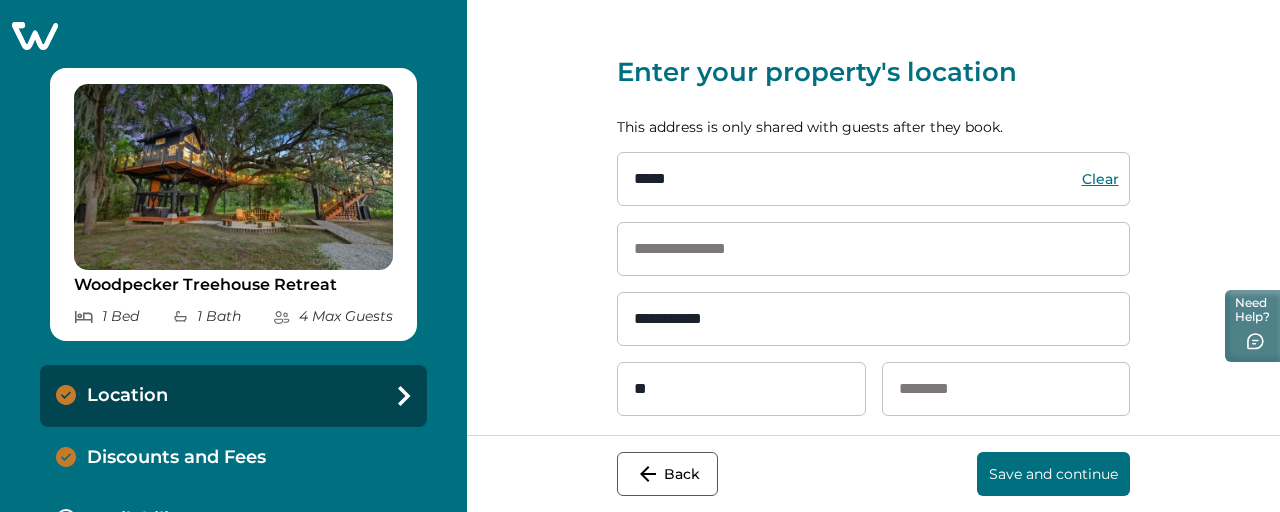 scroll, scrollTop: 2, scrollLeft: 0, axis: vertical 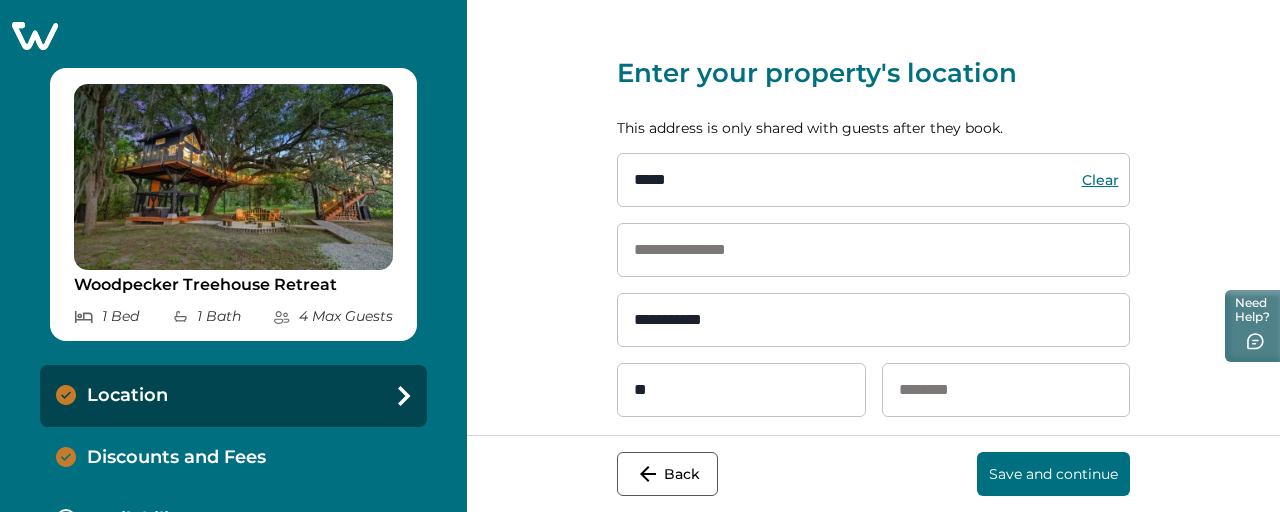 click on "Clear" at bounding box center (1100, 180) 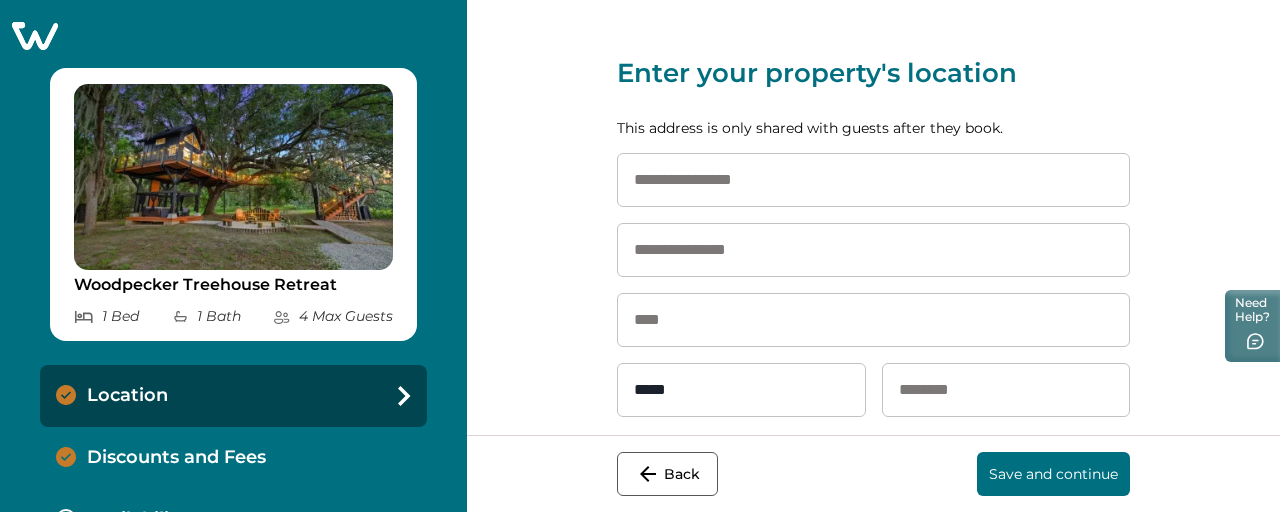 click at bounding box center [873, 180] 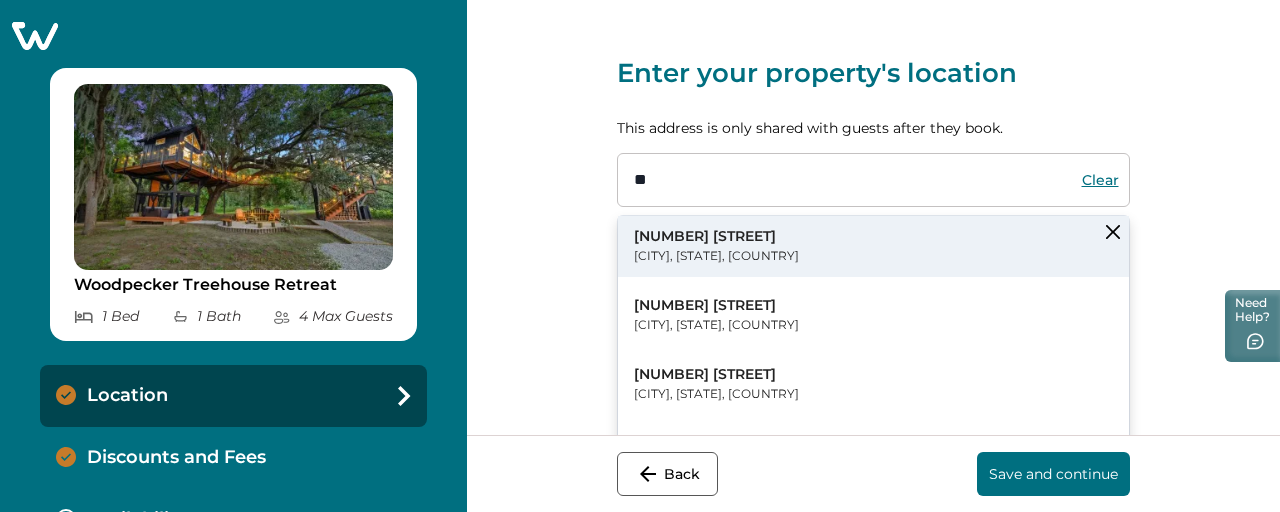 type on "**" 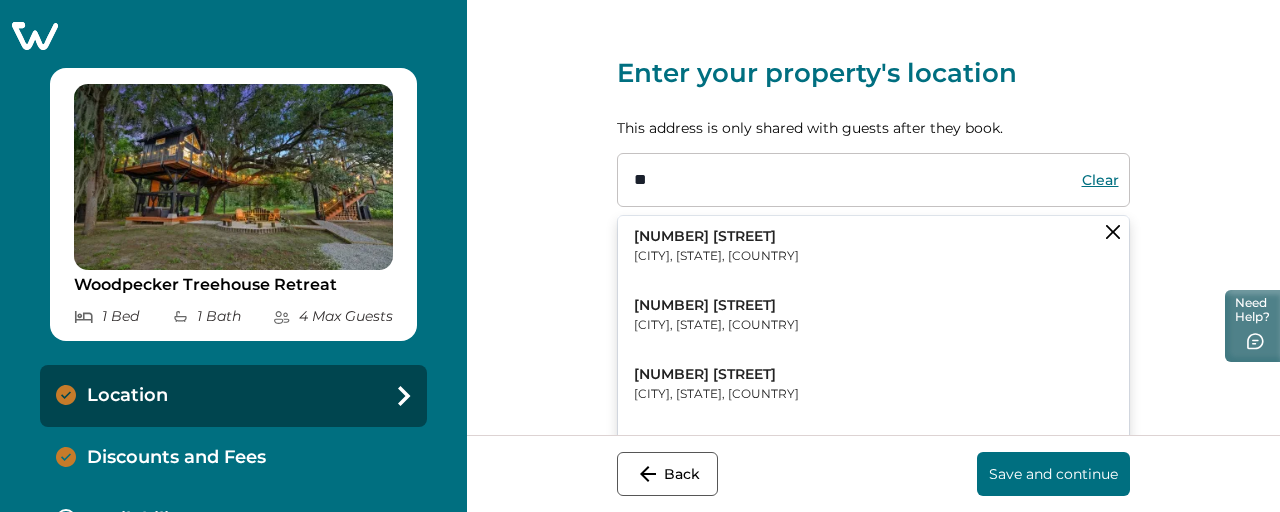 click on "123 William Street New York, NY, USA" at bounding box center (873, 246) 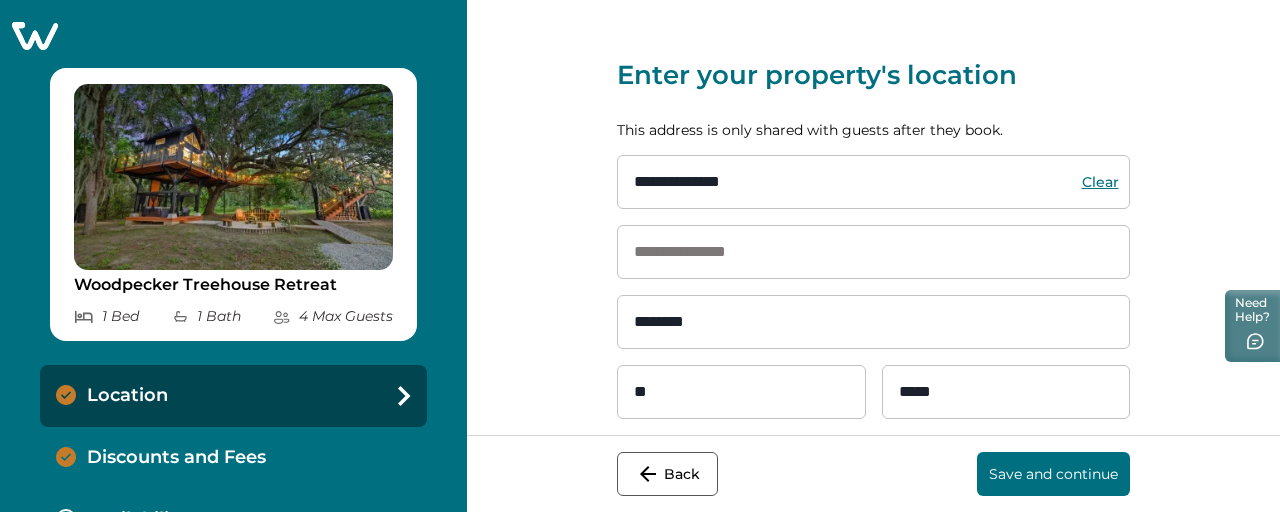 scroll, scrollTop: 1, scrollLeft: 0, axis: vertical 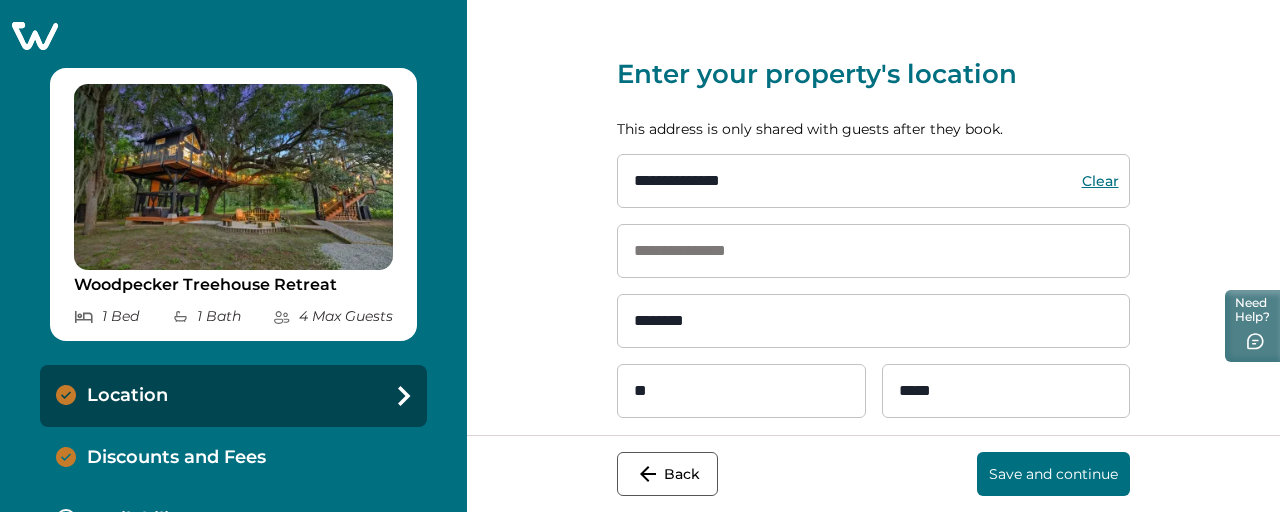click at bounding box center [873, 251] 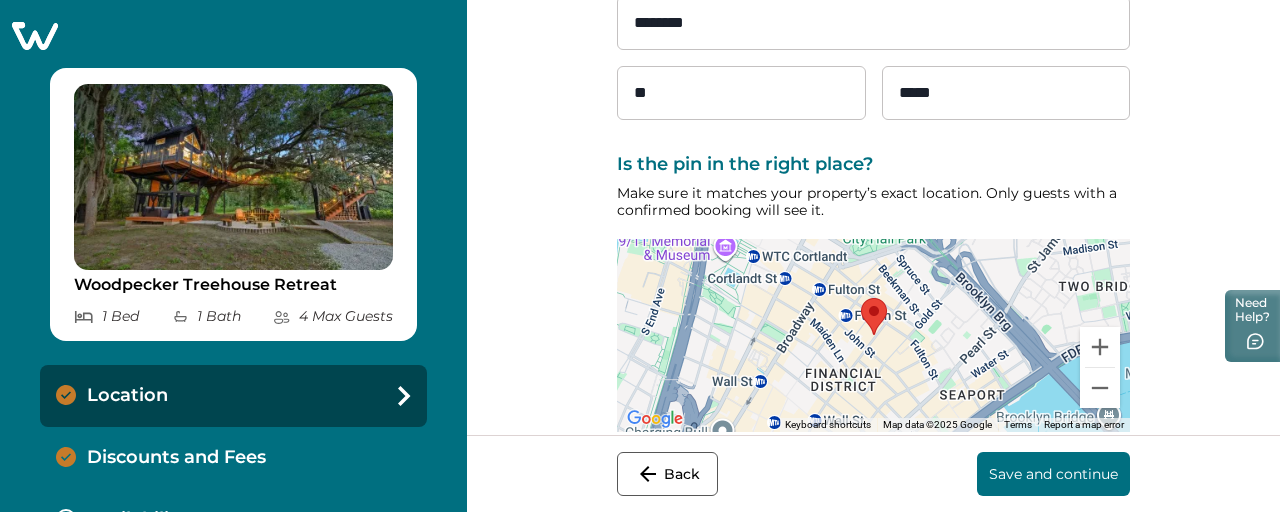 scroll, scrollTop: 323, scrollLeft: 0, axis: vertical 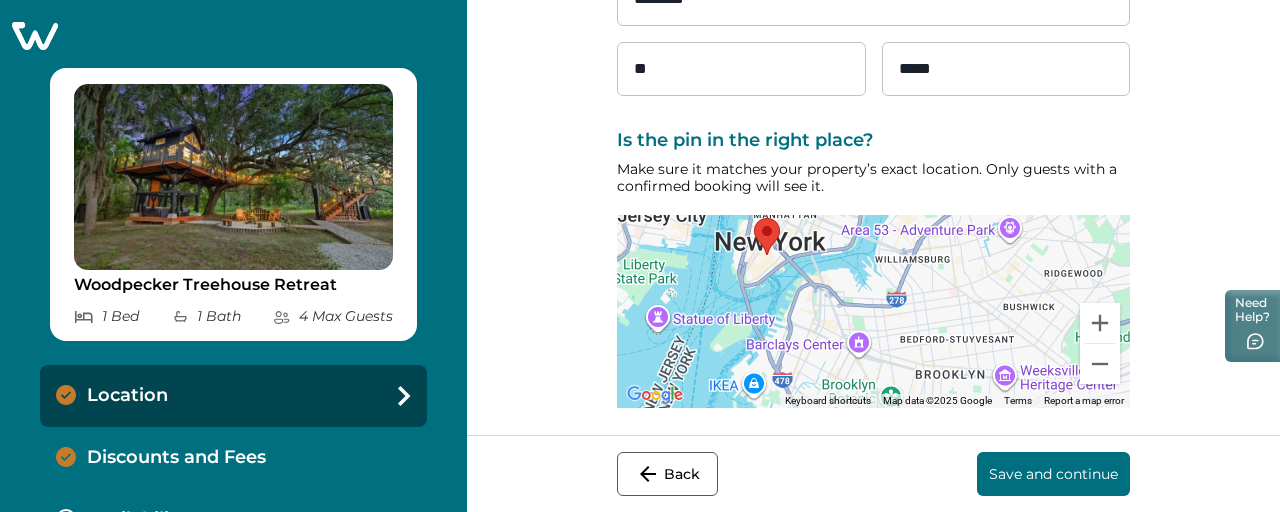 type on "****" 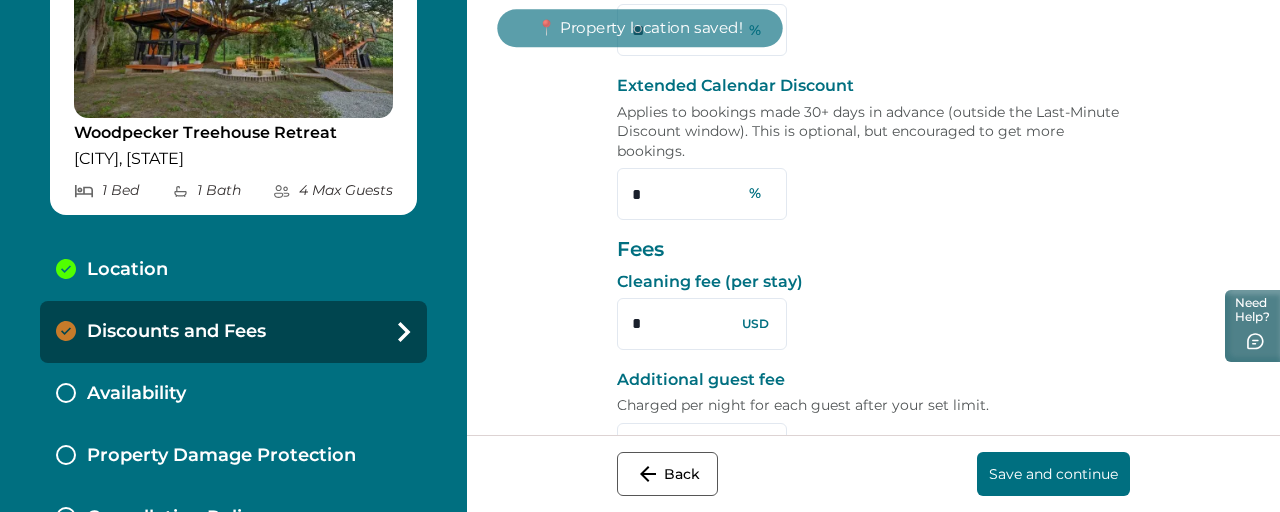 scroll, scrollTop: 156, scrollLeft: 0, axis: vertical 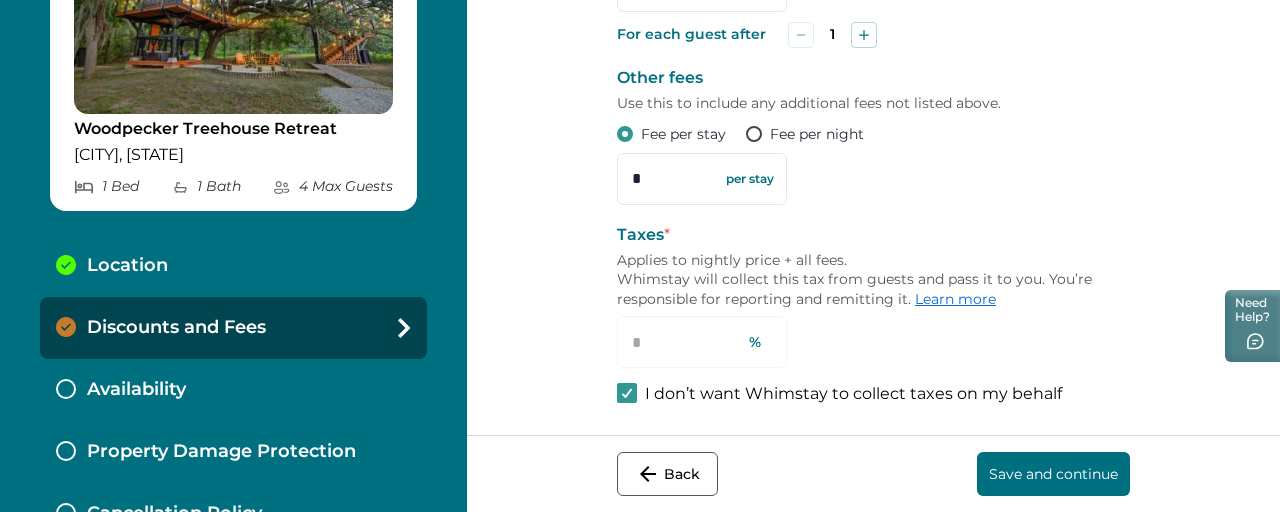 click on "Save and continue" at bounding box center (1053, 474) 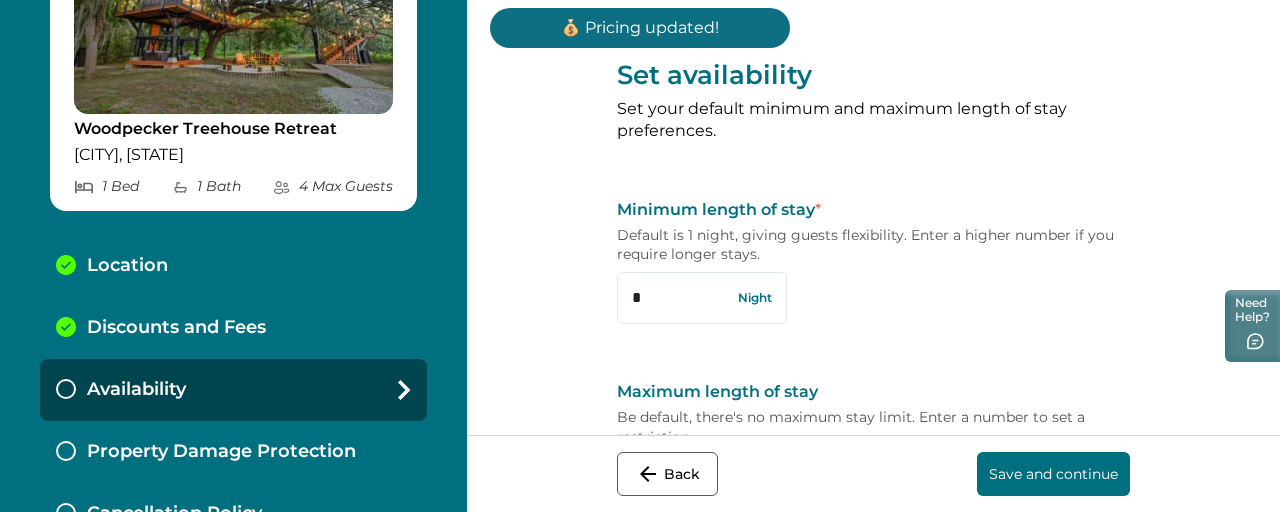scroll, scrollTop: 119, scrollLeft: 0, axis: vertical 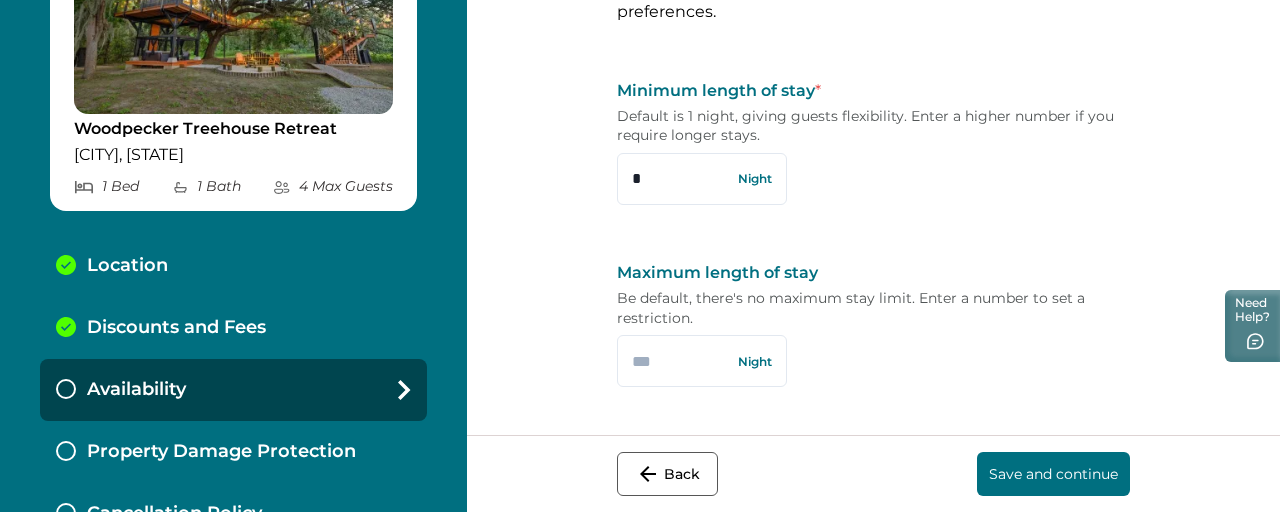 click on "Save and continue" at bounding box center (1053, 474) 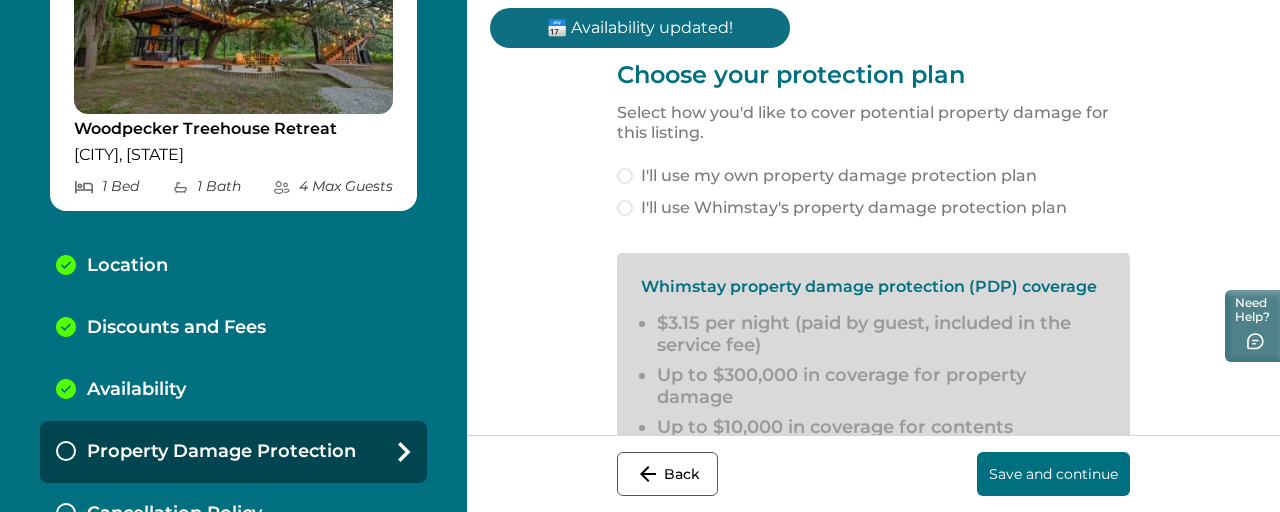 scroll, scrollTop: 184, scrollLeft: 0, axis: vertical 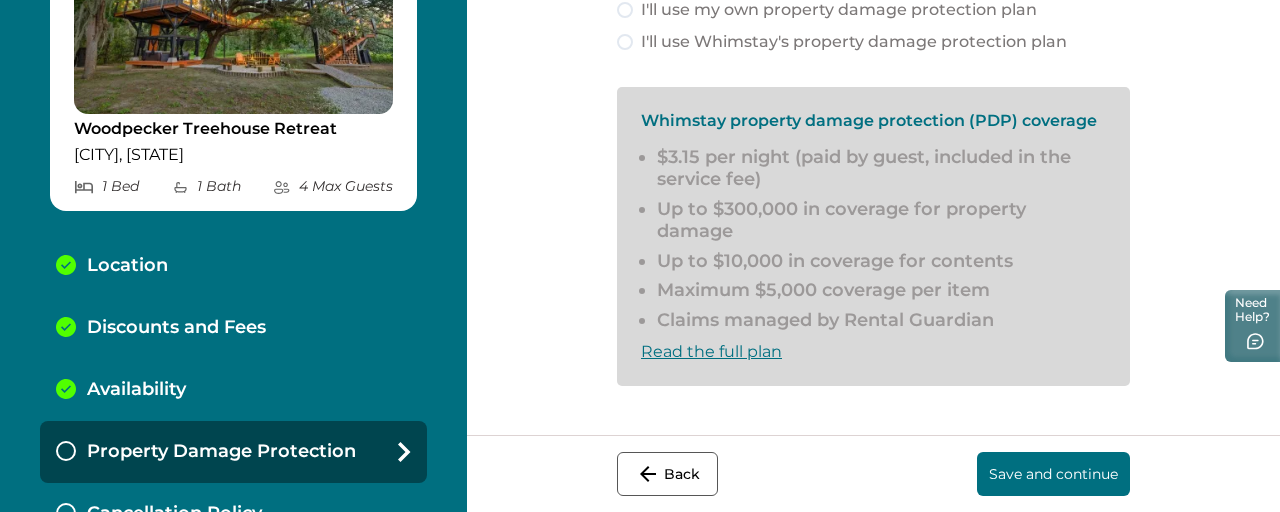click on "Save and continue" at bounding box center [1053, 474] 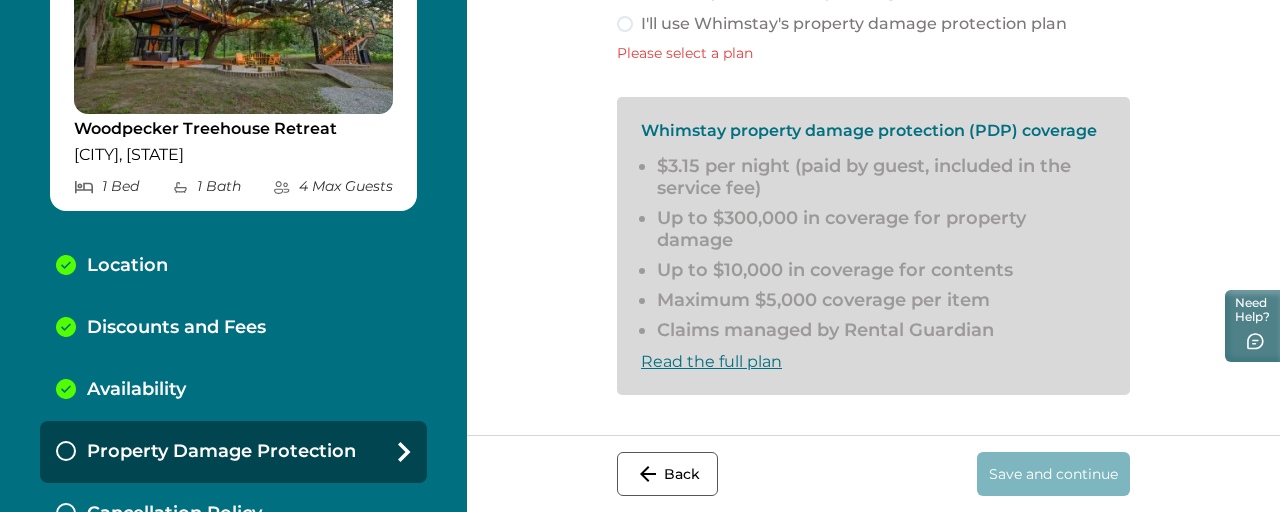 scroll, scrollTop: 0, scrollLeft: 0, axis: both 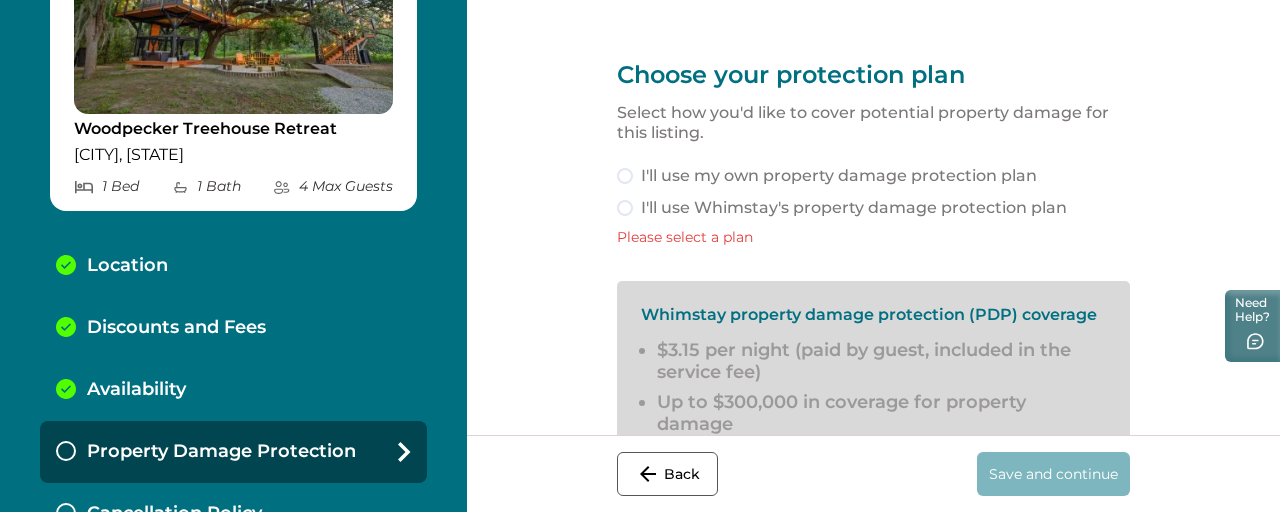 click on "I'll use Whimstay's property damage protection plan" at bounding box center (873, 208) 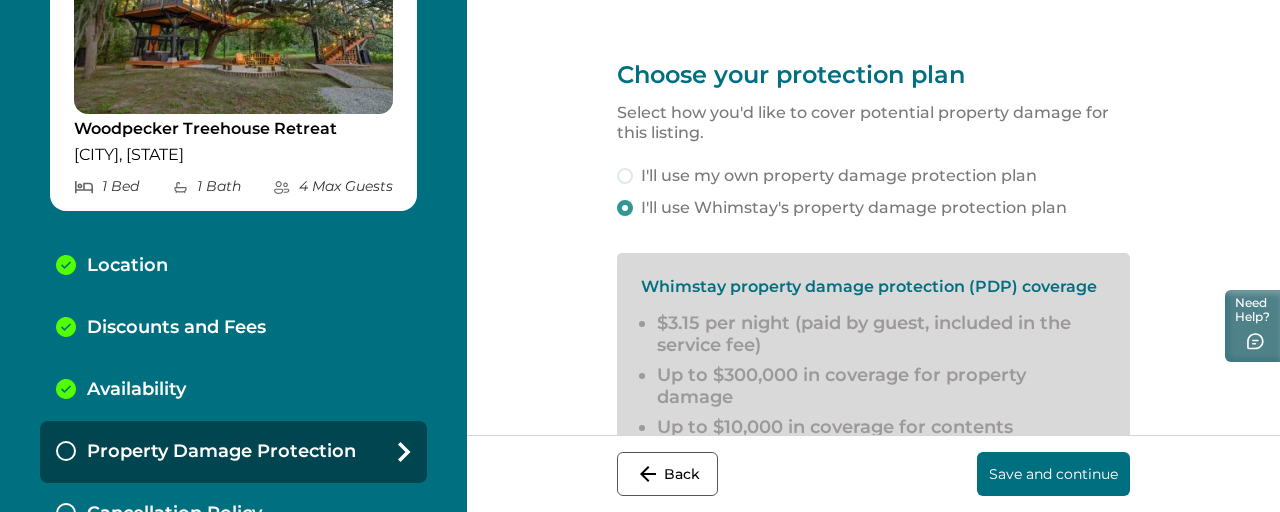 click on "Save and continue" at bounding box center [1053, 474] 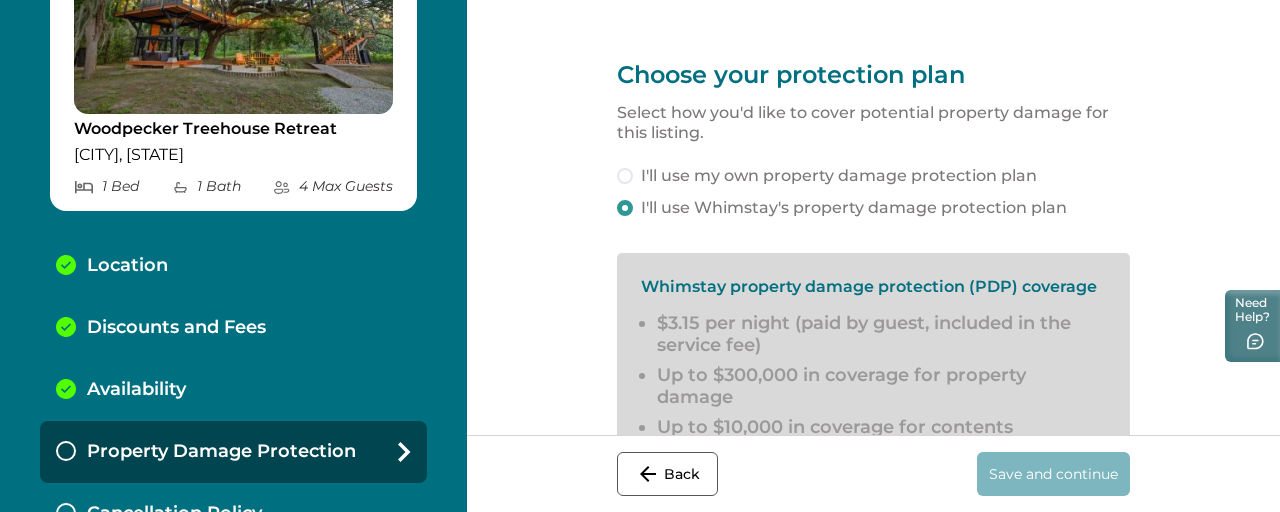 scroll, scrollTop: 260, scrollLeft: 0, axis: vertical 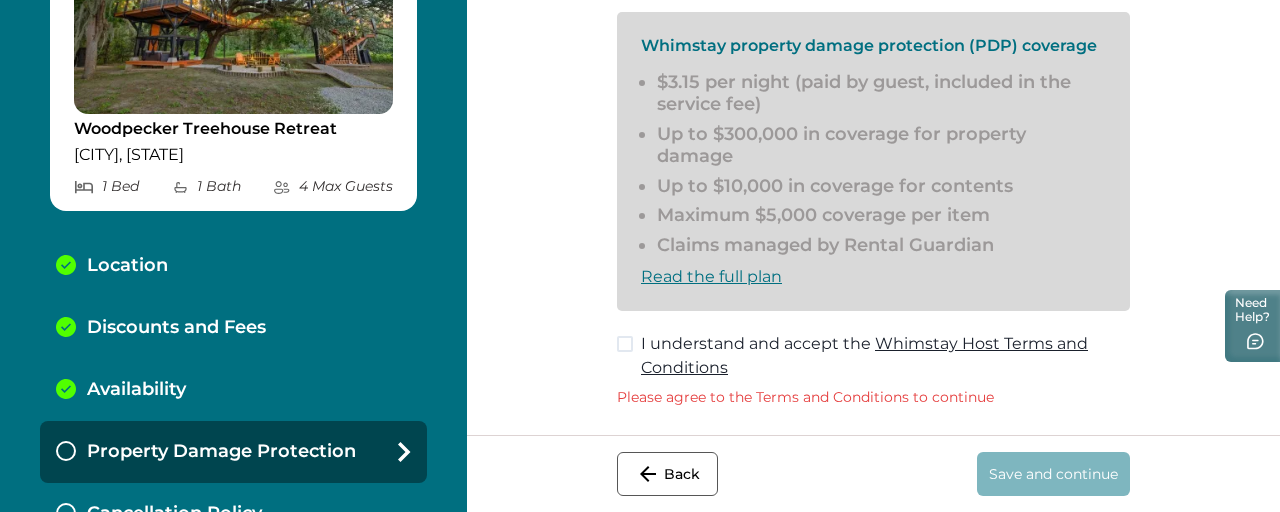 click at bounding box center (625, 344) 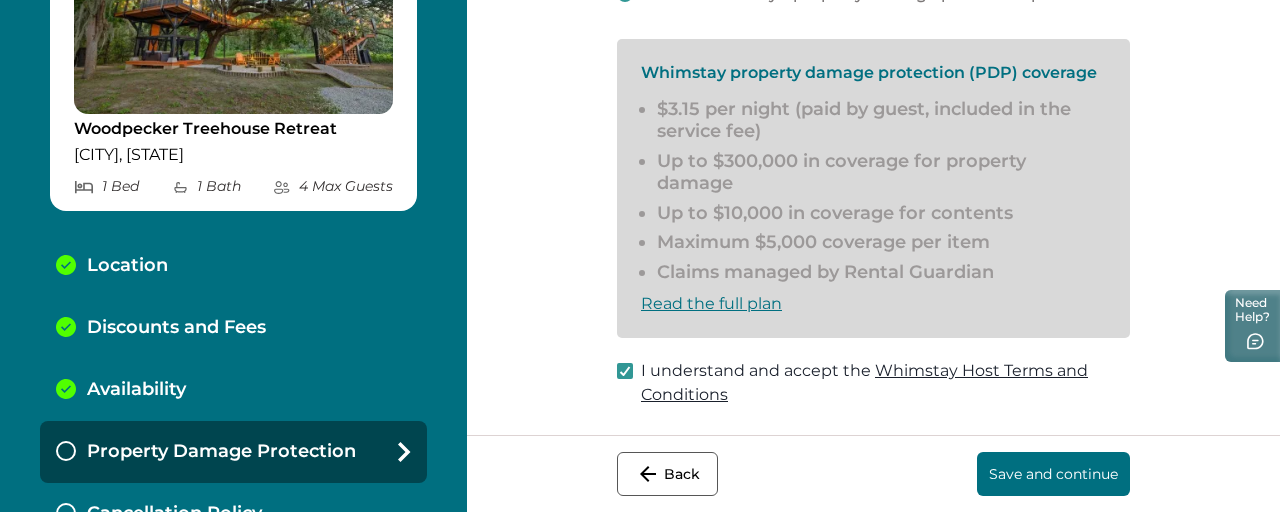 click on "Save and continue" at bounding box center (1053, 474) 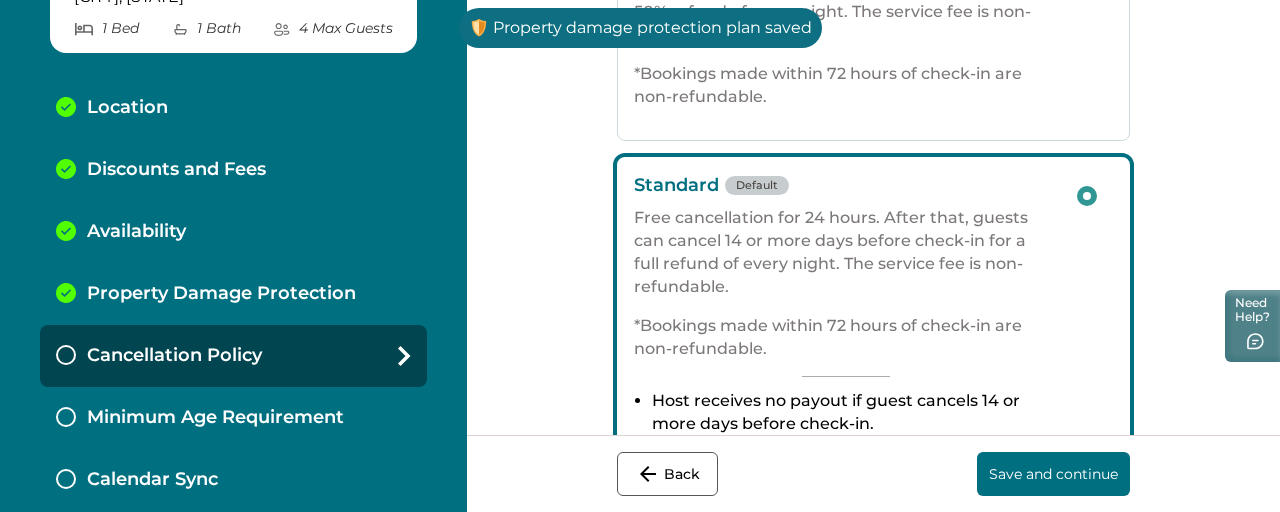 scroll, scrollTop: 317, scrollLeft: 0, axis: vertical 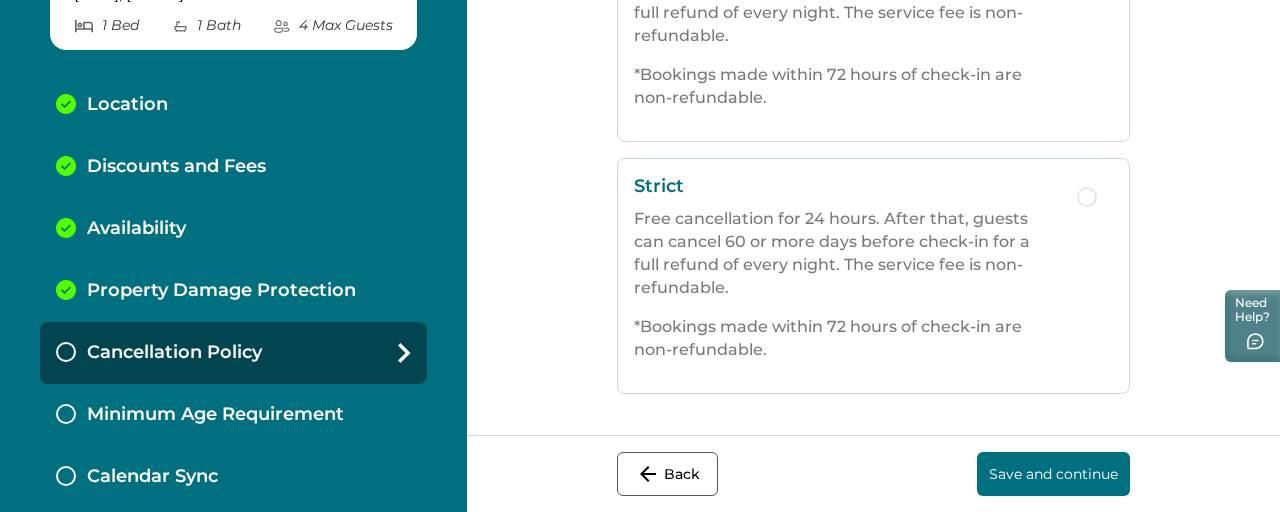 click on "Save and continue" at bounding box center [1053, 474] 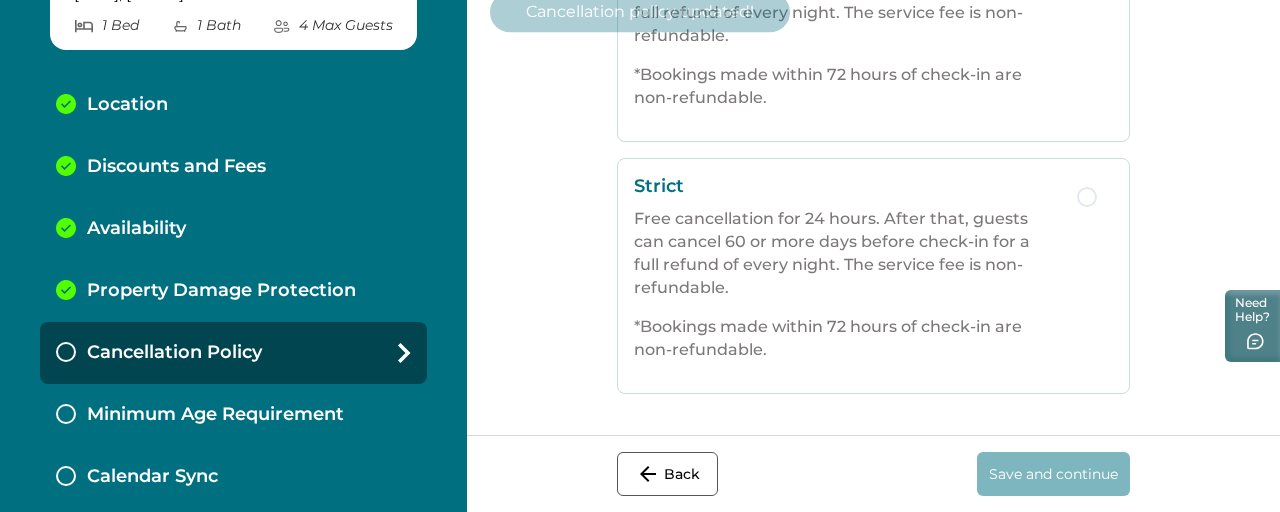 scroll, scrollTop: 0, scrollLeft: 0, axis: both 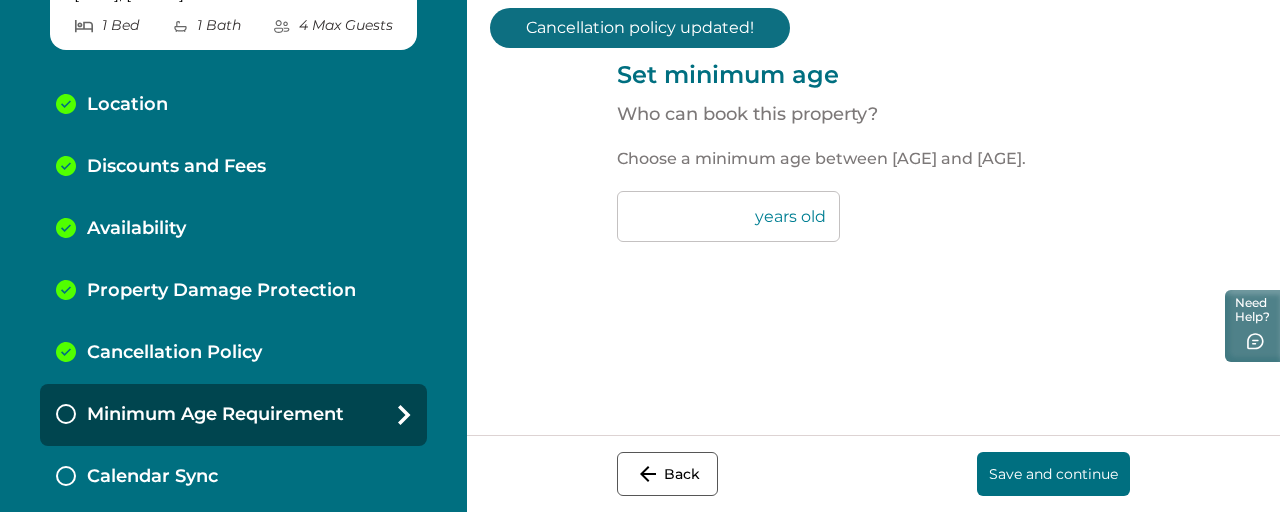 click on "Save and continue" at bounding box center (1053, 474) 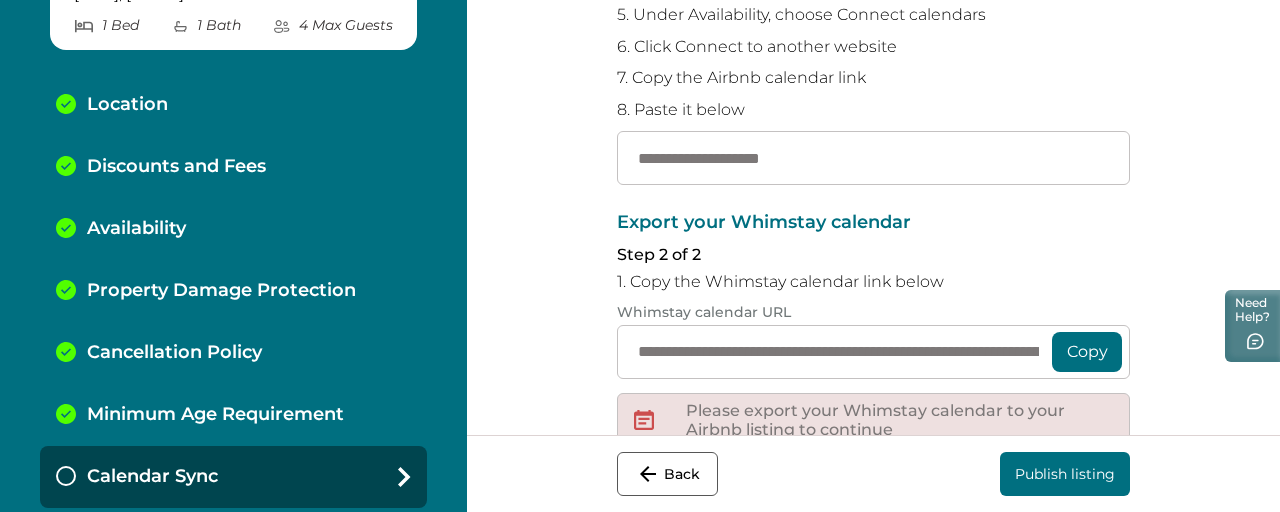scroll, scrollTop: 373, scrollLeft: 0, axis: vertical 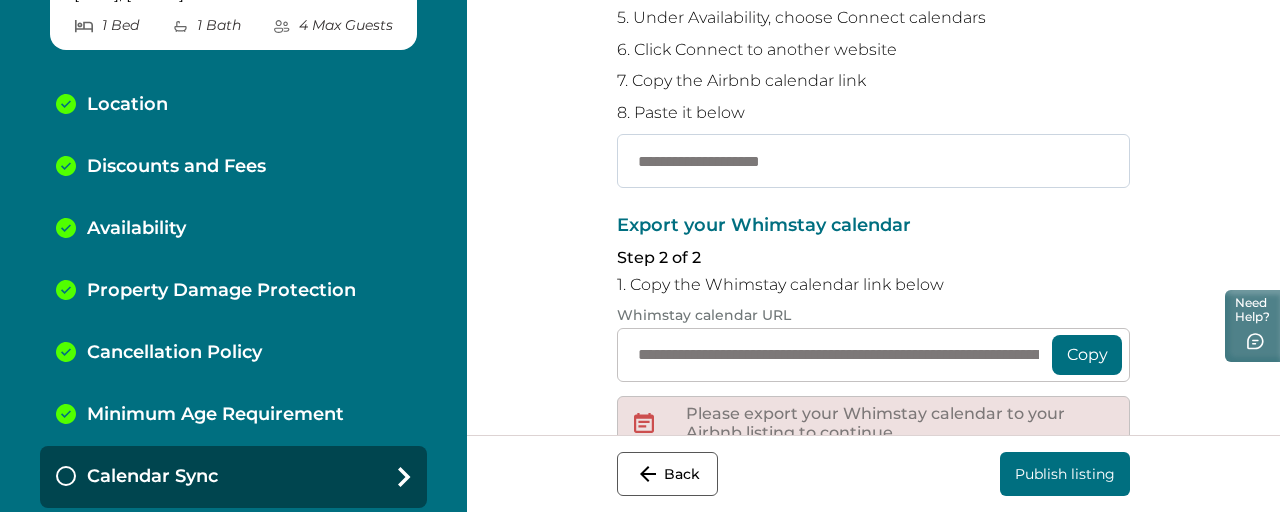 click at bounding box center [873, 161] 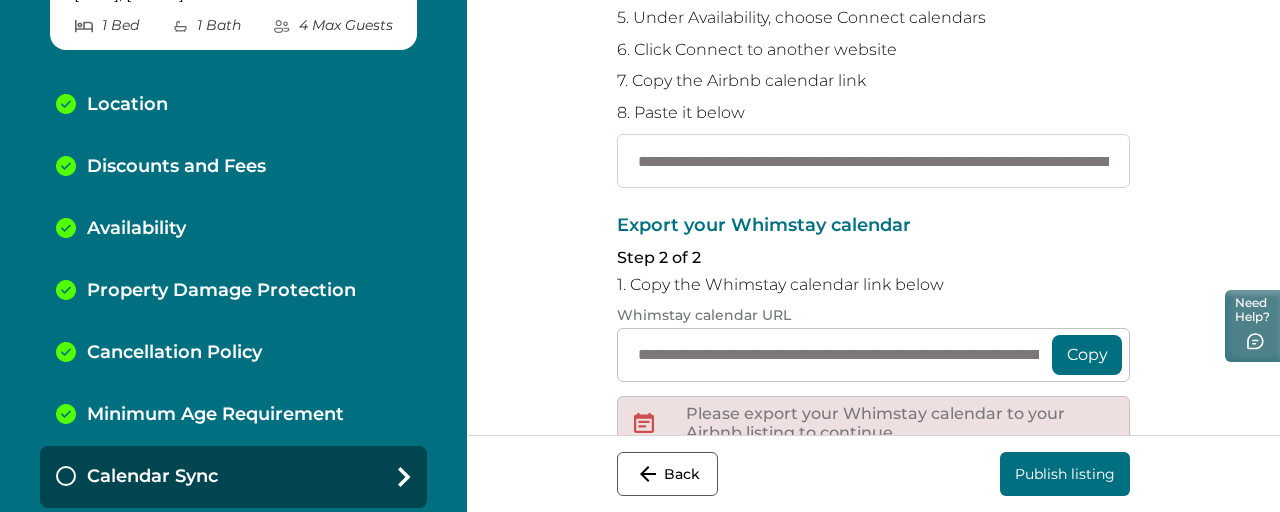 scroll, scrollTop: 0, scrollLeft: 390, axis: horizontal 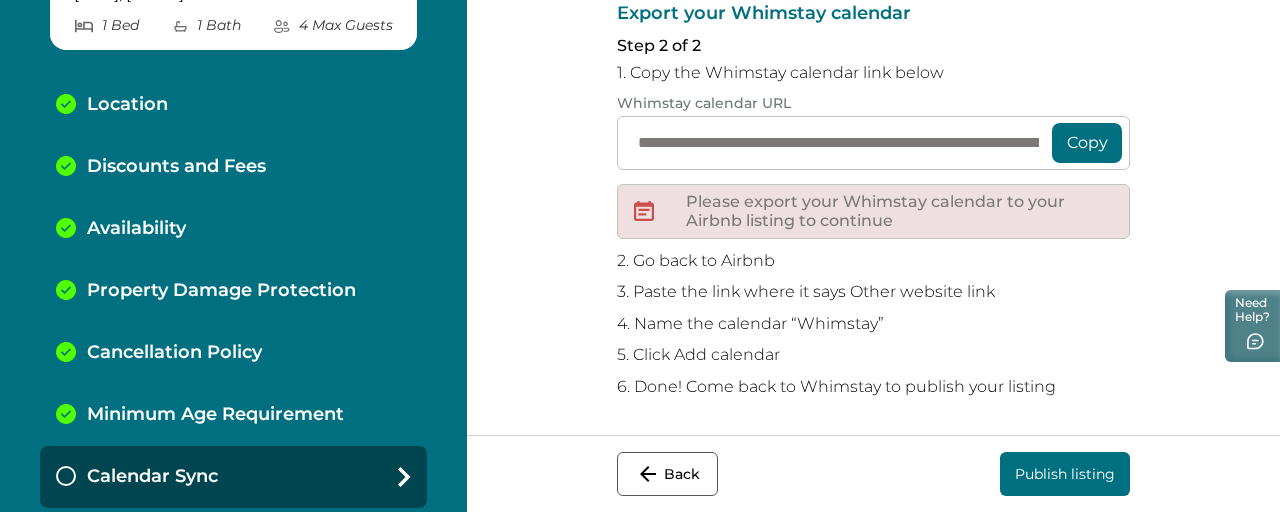 type on "**********" 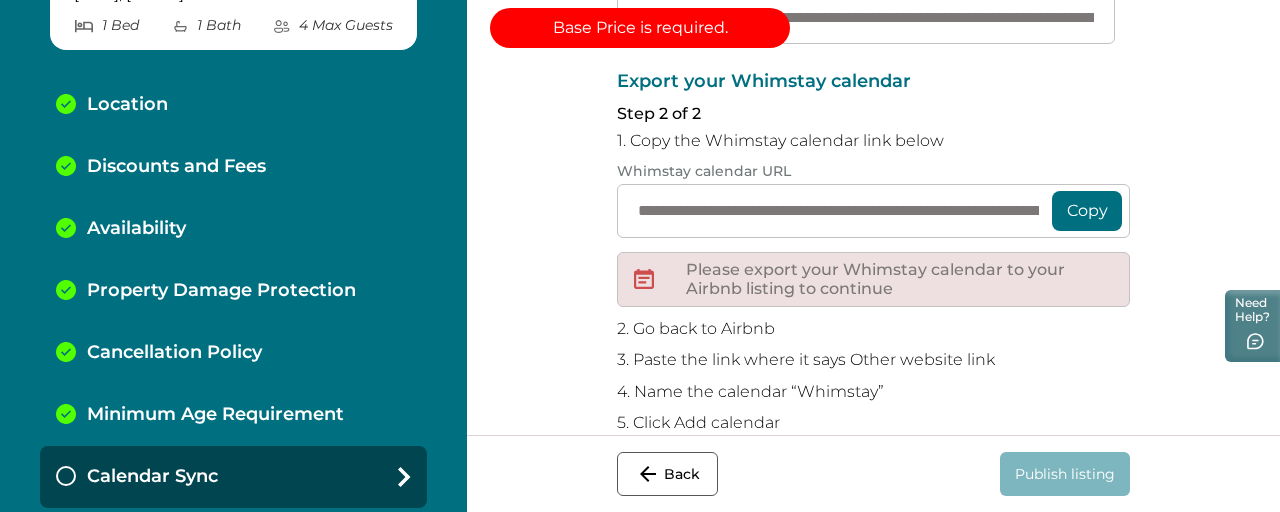 scroll, scrollTop: 585, scrollLeft: 0, axis: vertical 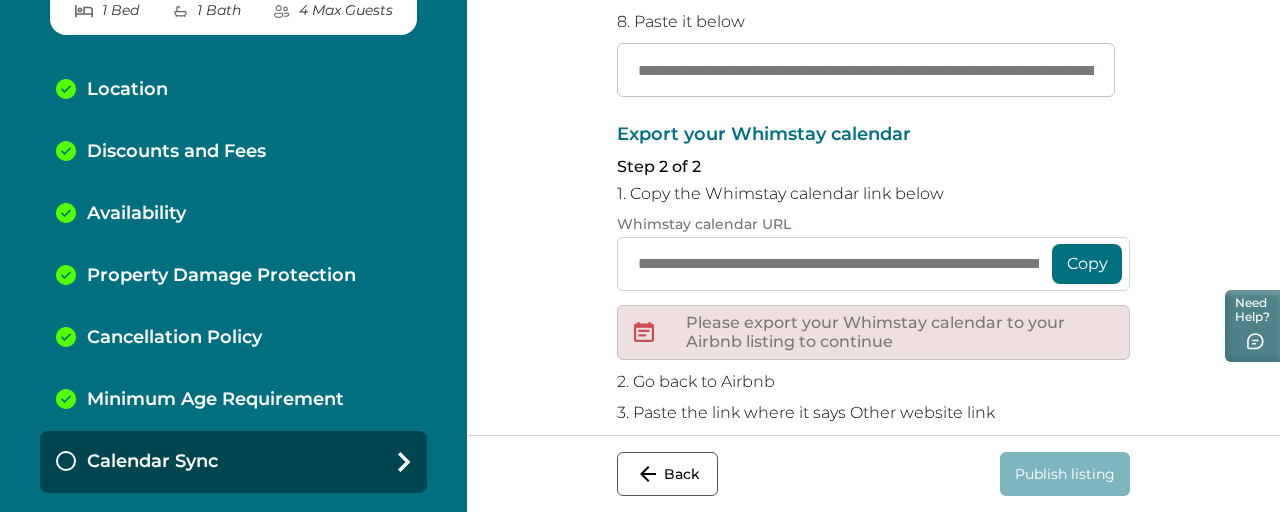 click on "**********" at bounding box center (873, 264) 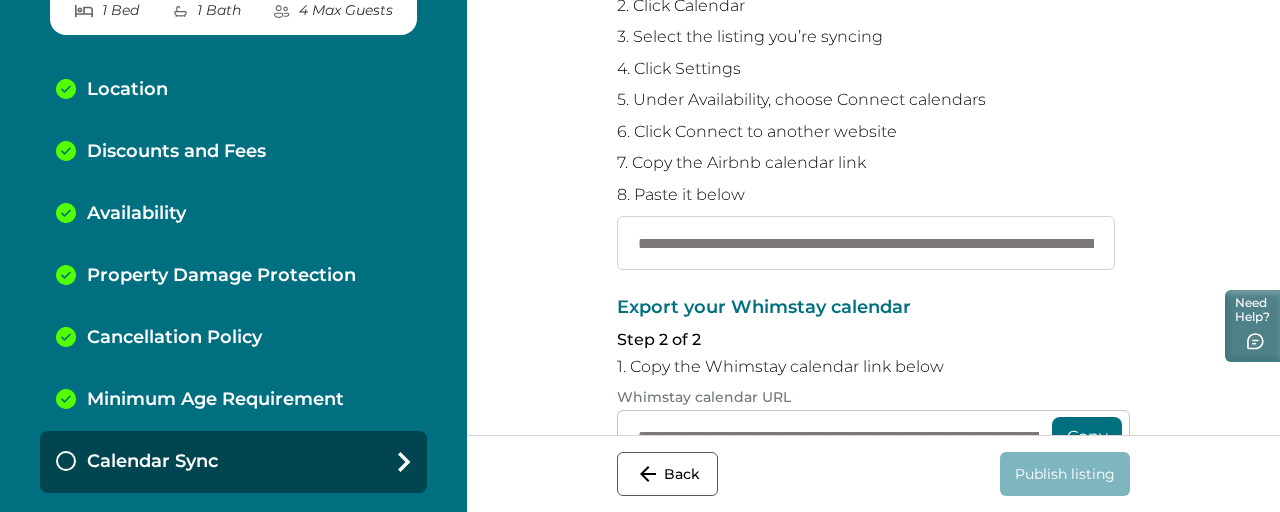scroll, scrollTop: 585, scrollLeft: 0, axis: vertical 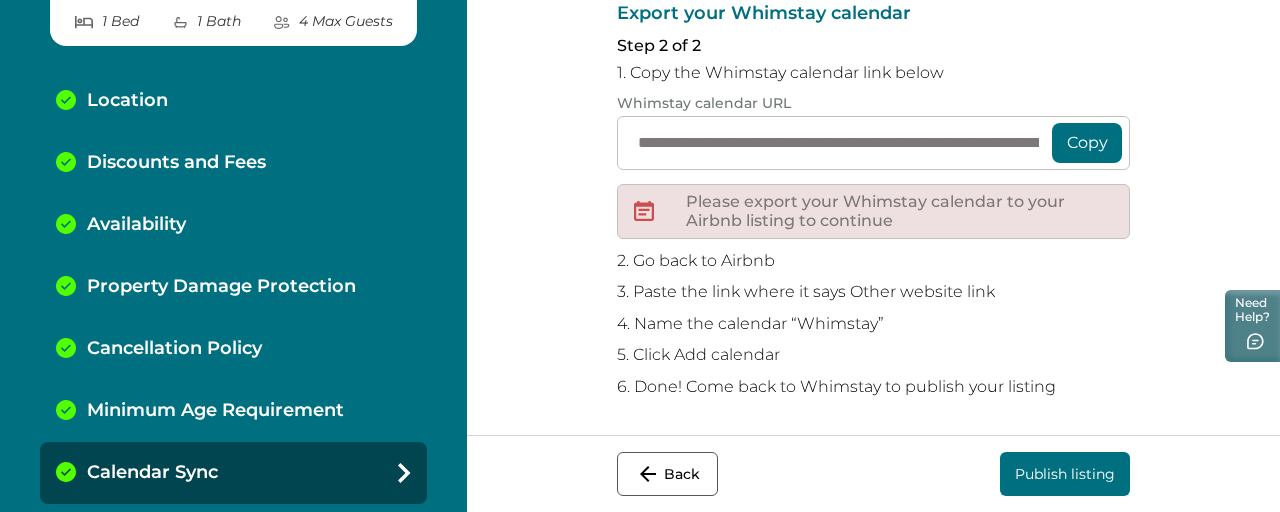 click on "Publish listing" at bounding box center (1065, 474) 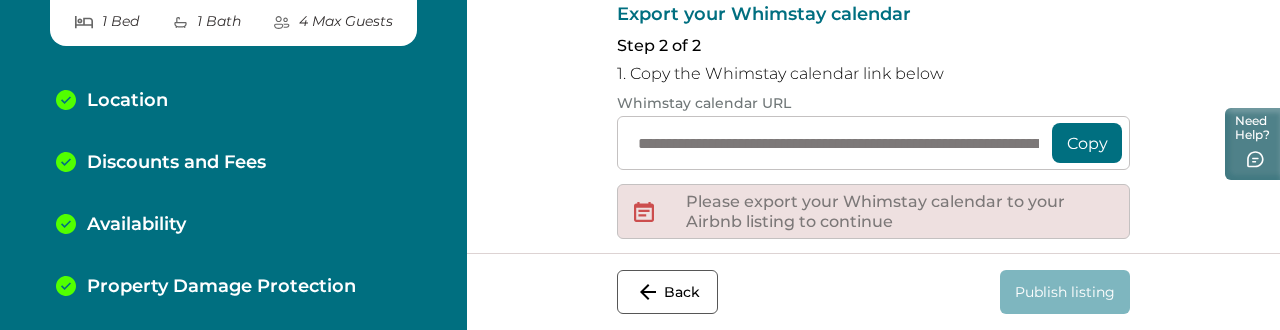 scroll, scrollTop: 788, scrollLeft: 0, axis: vertical 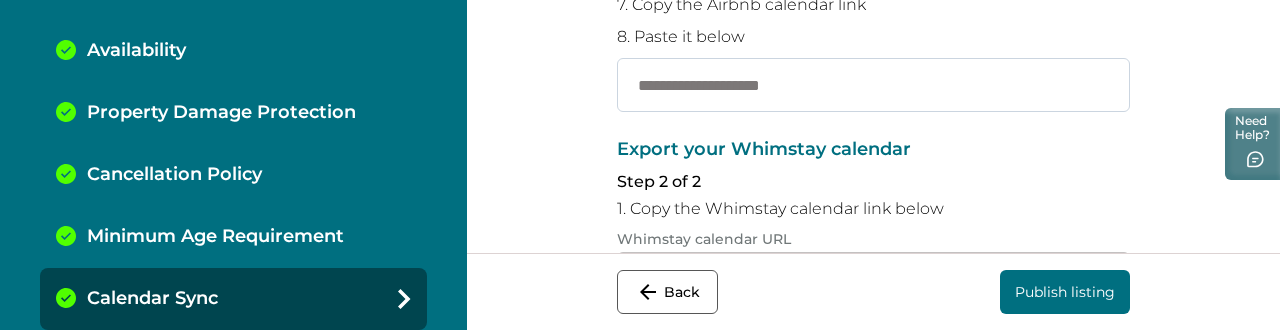 click at bounding box center (873, 85) 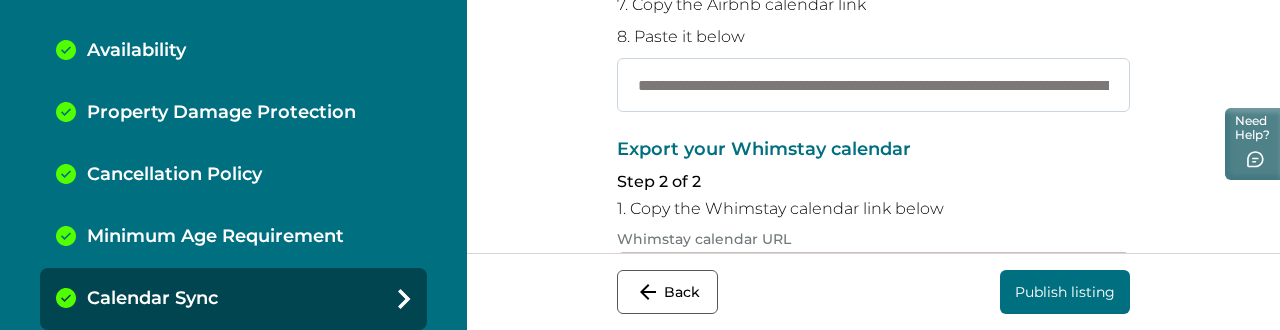 scroll, scrollTop: 0, scrollLeft: 381, axis: horizontal 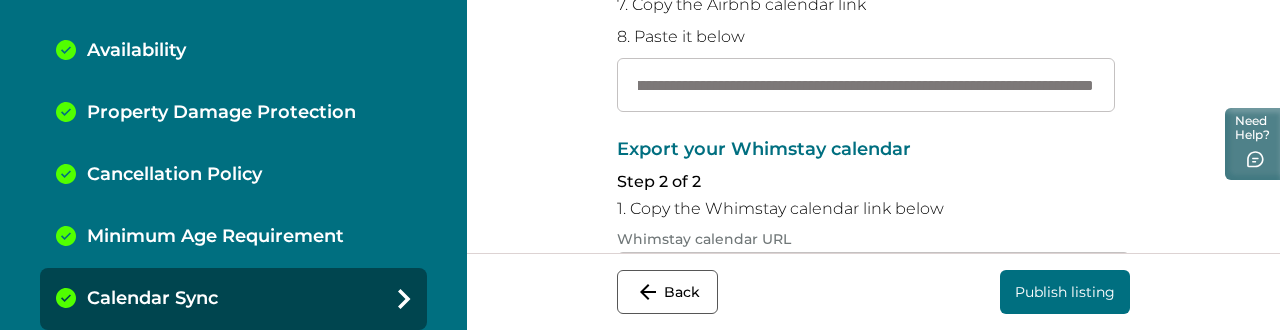 type on "**********" 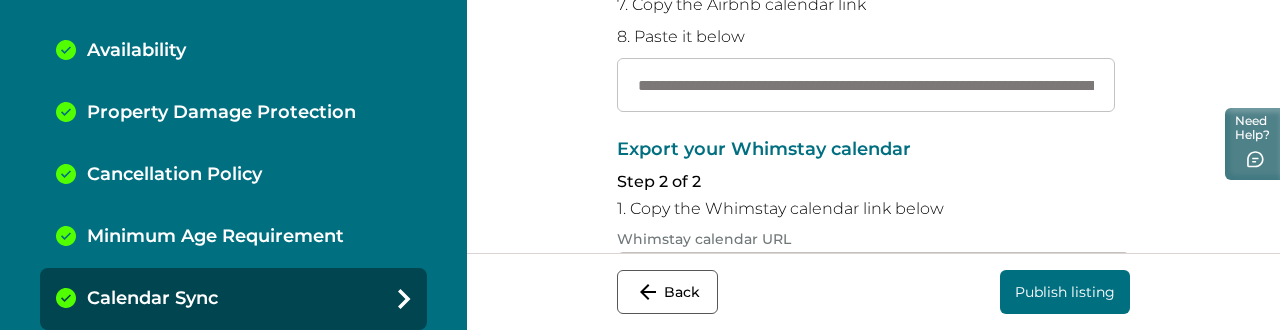 click on "Publish listing" at bounding box center (1065, 292) 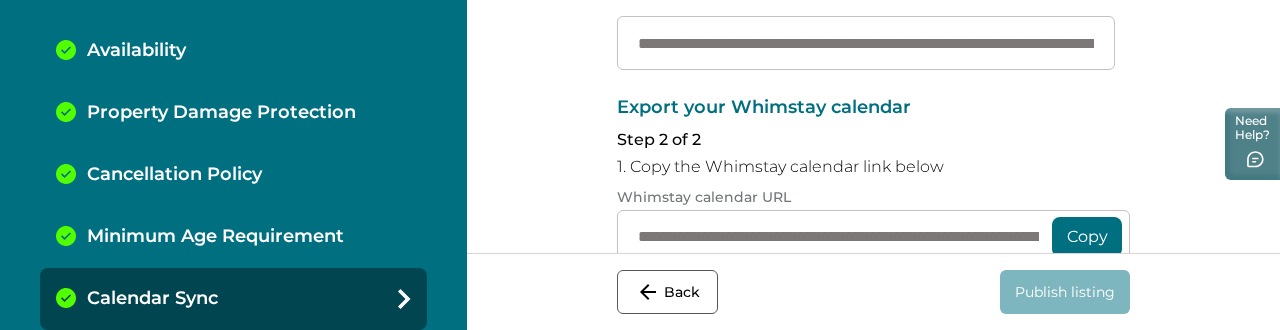 scroll, scrollTop: 493, scrollLeft: 0, axis: vertical 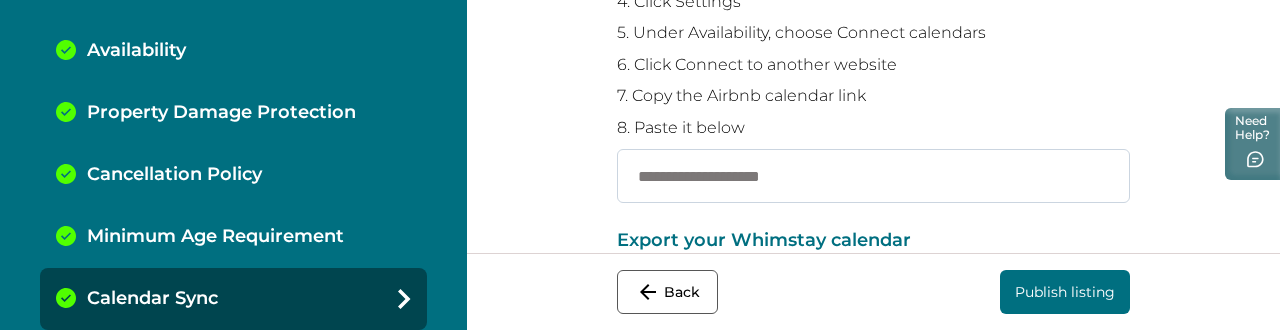 click at bounding box center [873, 176] 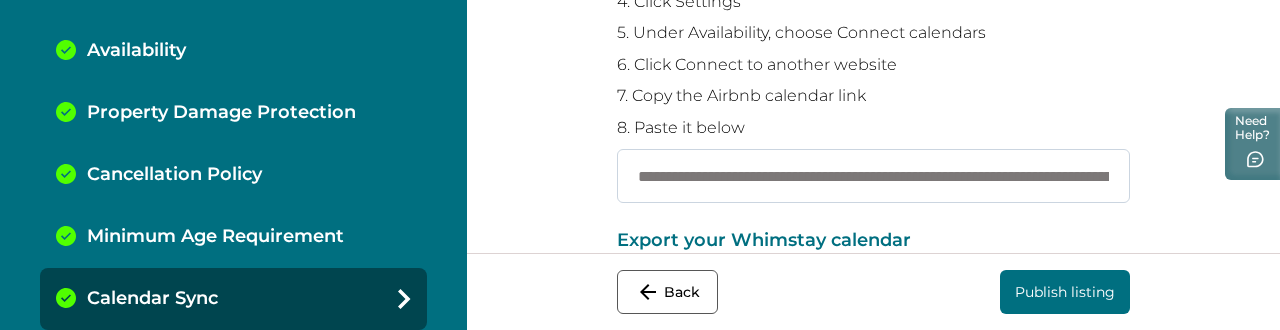 scroll, scrollTop: 0, scrollLeft: 390, axis: horizontal 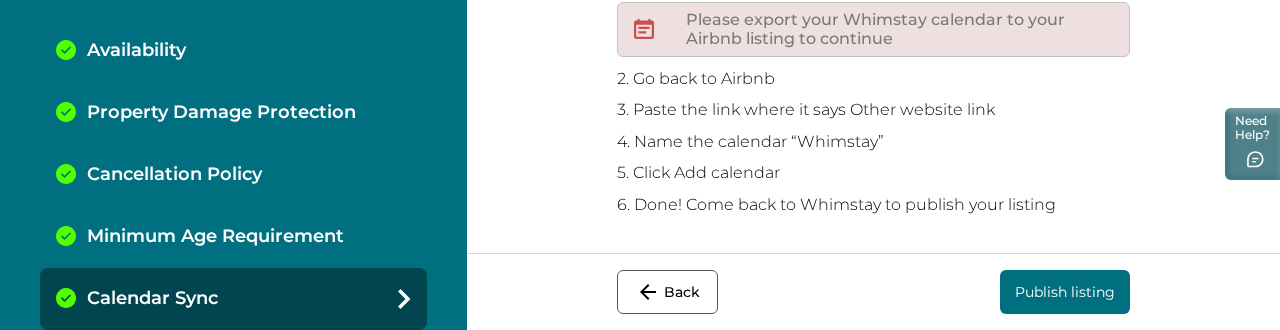type on "**********" 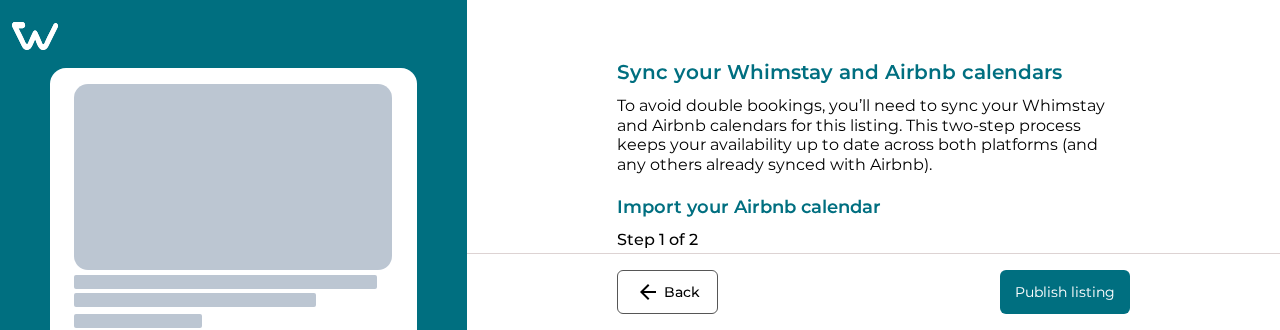 scroll, scrollTop: 0, scrollLeft: 0, axis: both 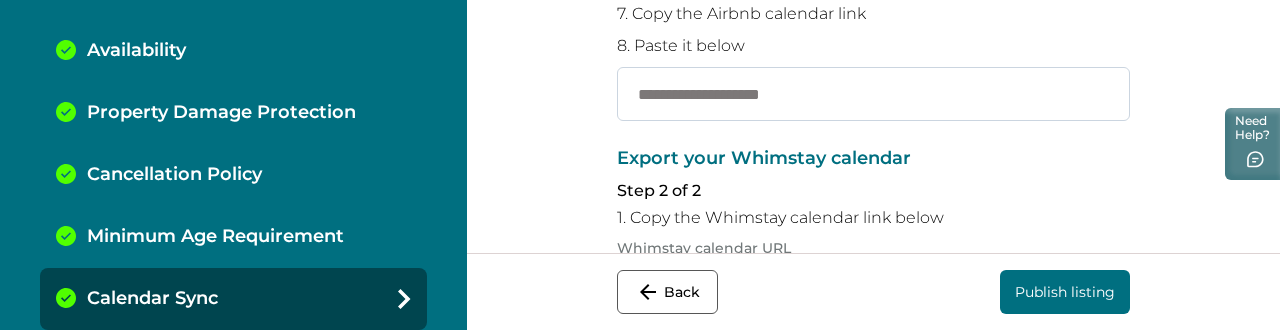 click at bounding box center (873, 94) 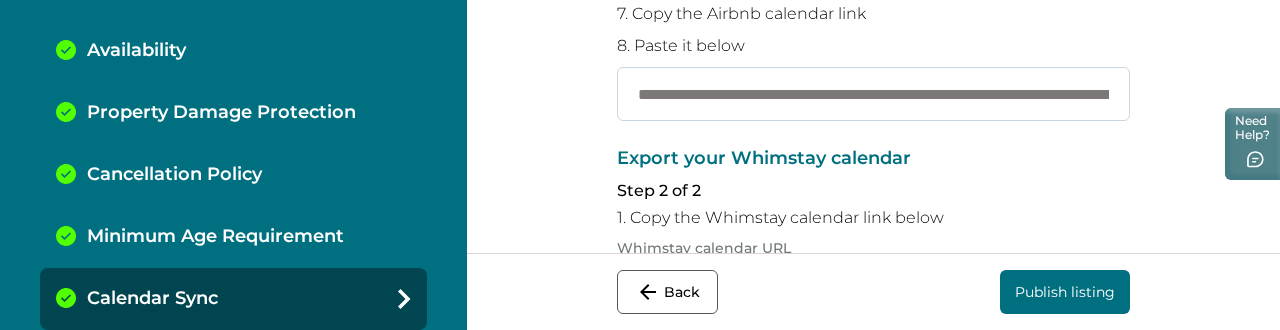 scroll, scrollTop: 0, scrollLeft: 390, axis: horizontal 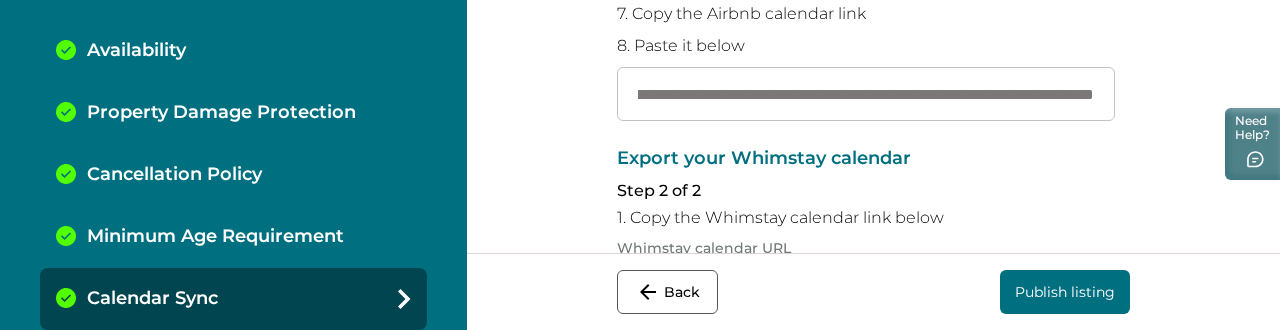 type on "**********" 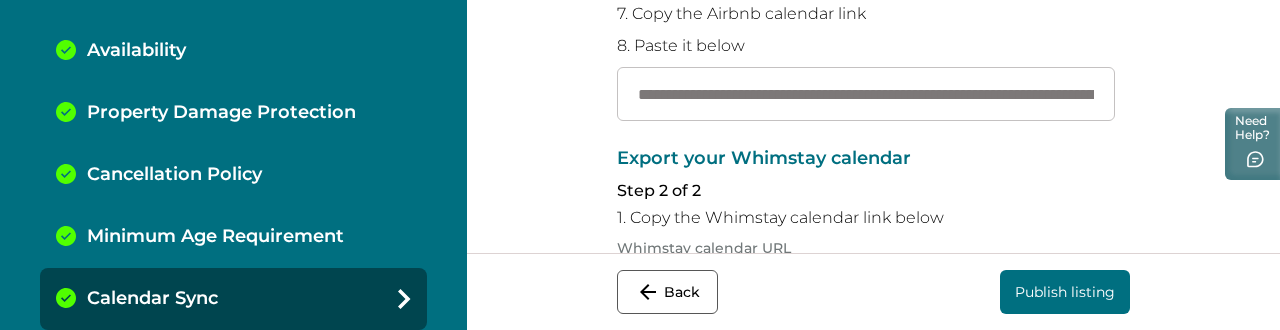 click on "Publish listing" at bounding box center (1065, 292) 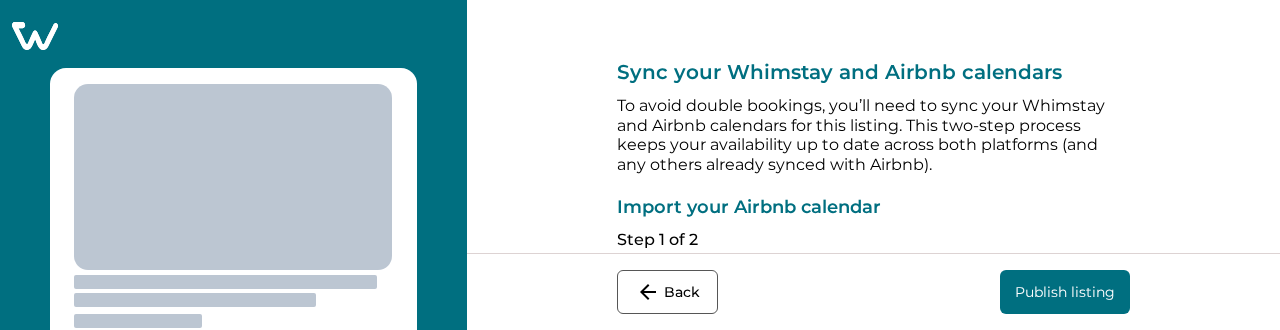 scroll, scrollTop: 0, scrollLeft: 0, axis: both 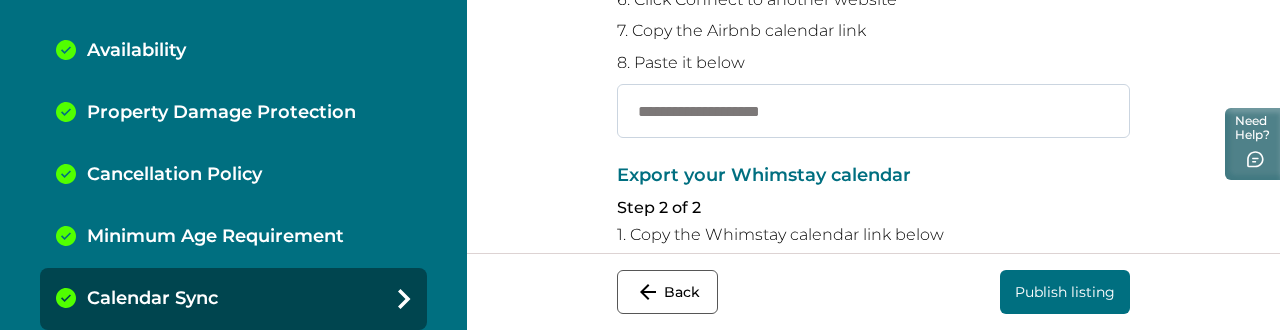click at bounding box center [873, 111] 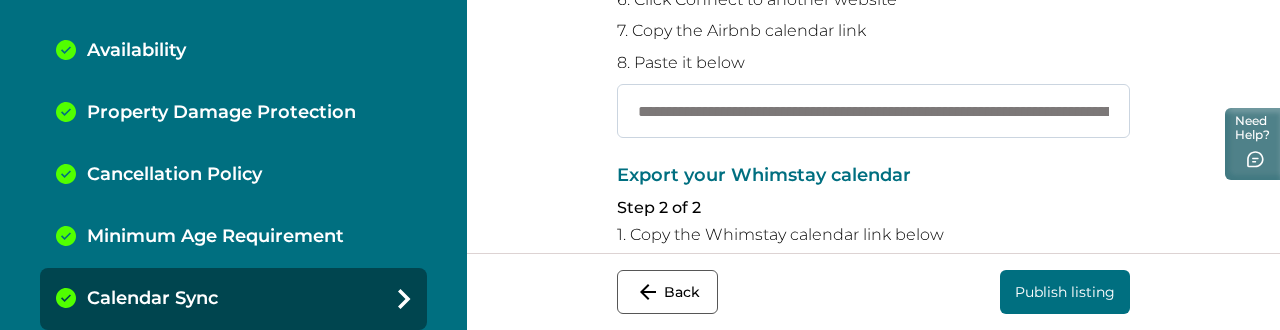 scroll, scrollTop: 0, scrollLeft: 390, axis: horizontal 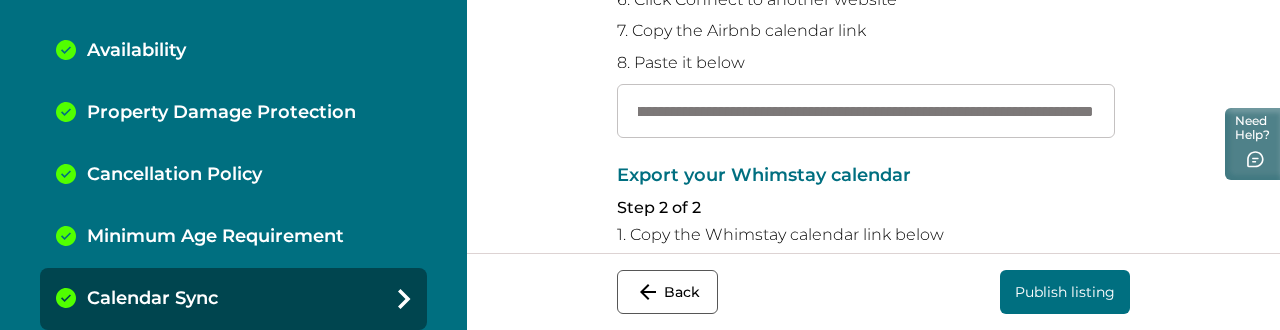 type on "**********" 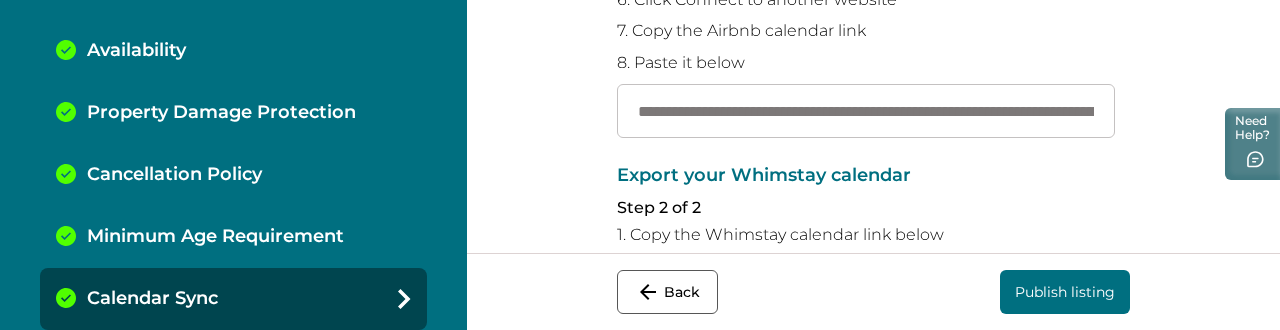 click on "Publish listing" at bounding box center [1065, 292] 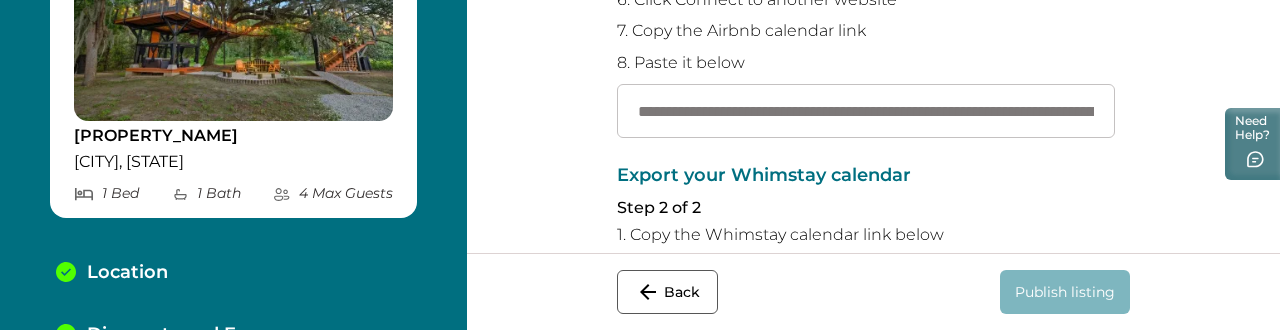 scroll, scrollTop: 291, scrollLeft: 0, axis: vertical 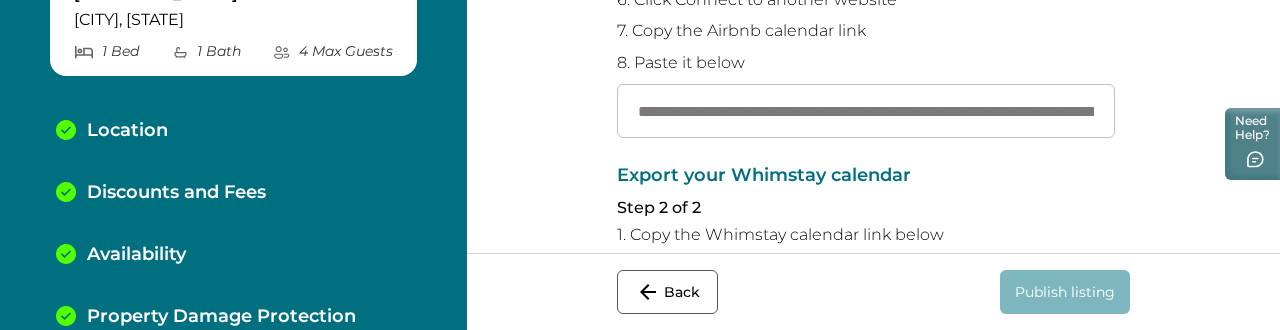 click on "Discounts and Fees" at bounding box center [233, 193] 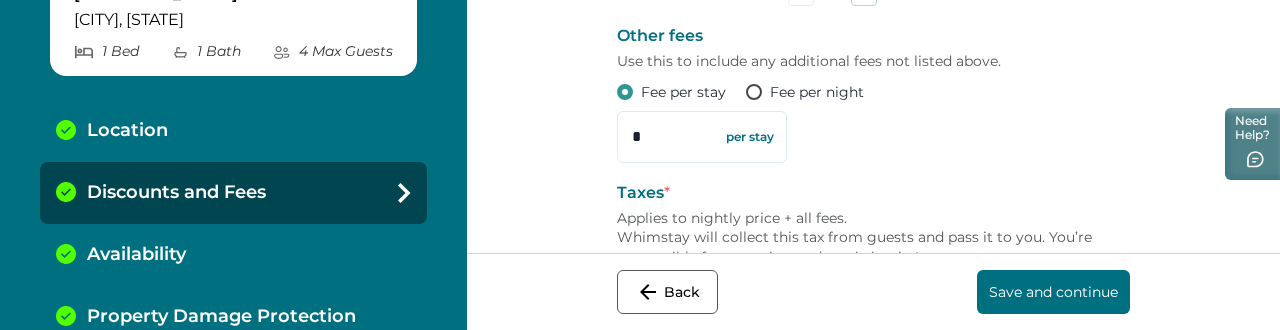 scroll, scrollTop: 952, scrollLeft: 0, axis: vertical 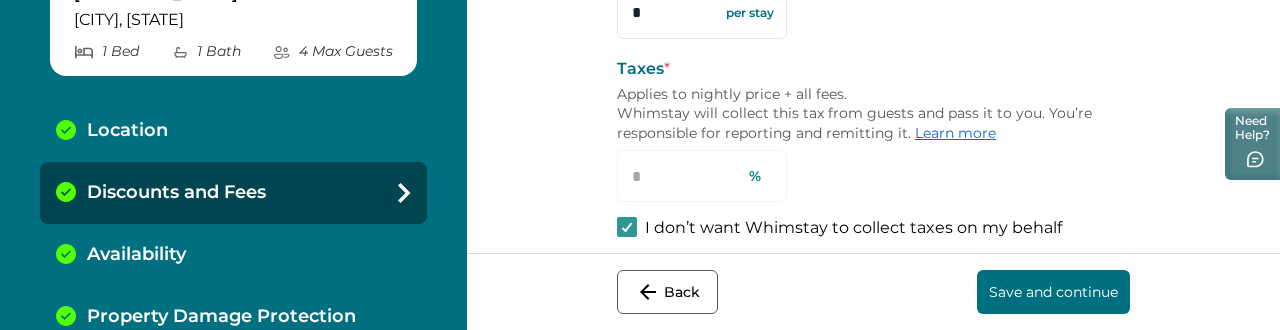 click on "Save and continue" at bounding box center [1053, 292] 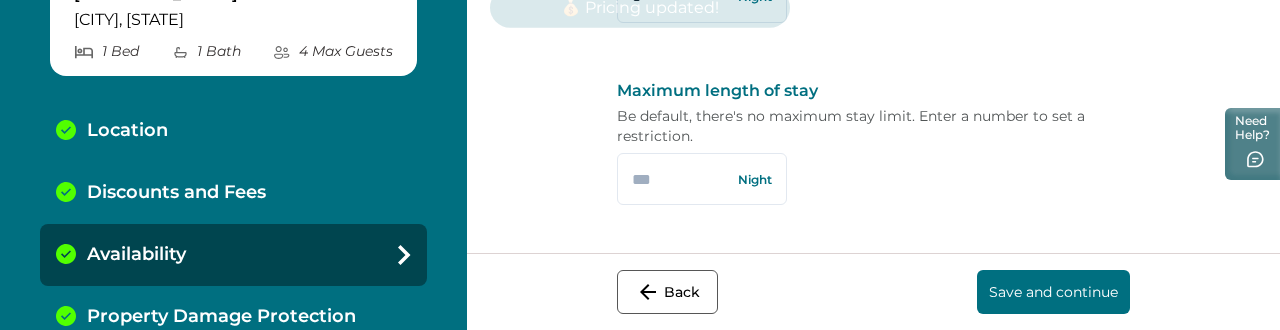 scroll, scrollTop: 301, scrollLeft: 0, axis: vertical 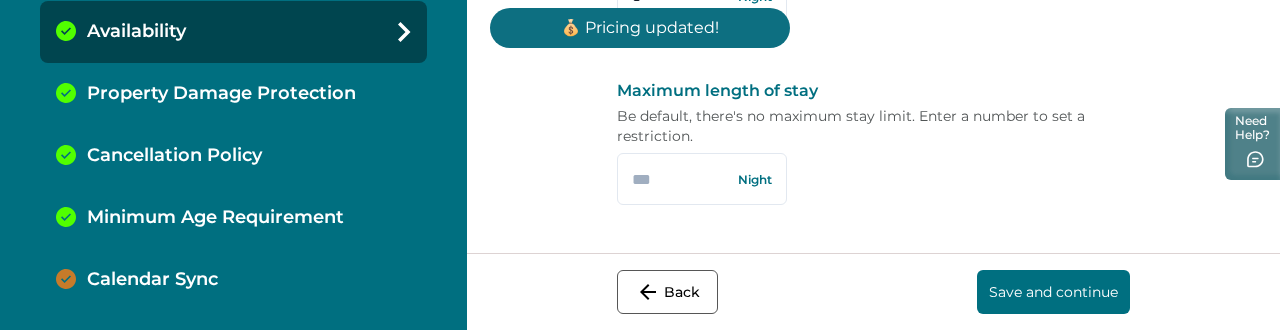 click on "Calendar Sync" at bounding box center [233, 280] 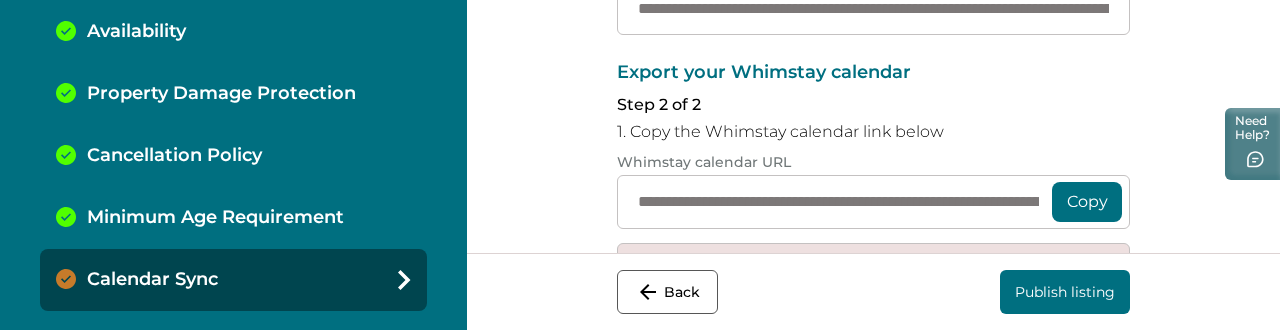 scroll, scrollTop: 505, scrollLeft: 0, axis: vertical 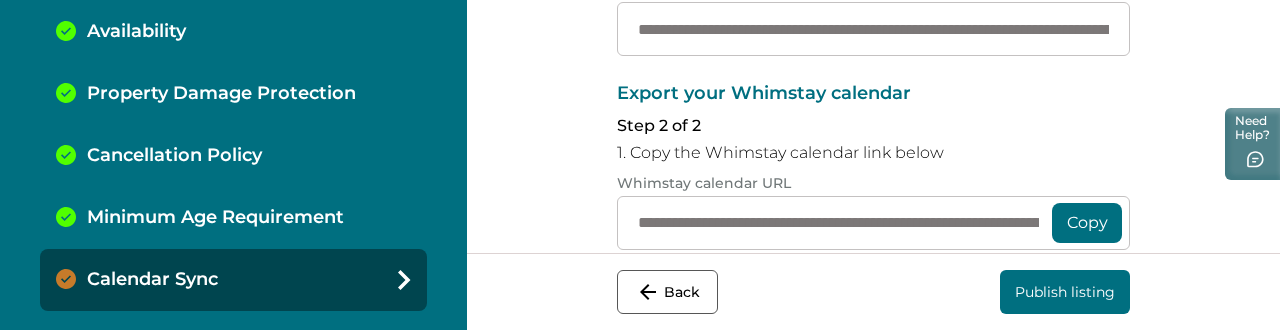click on "Publish listing" at bounding box center (1065, 292) 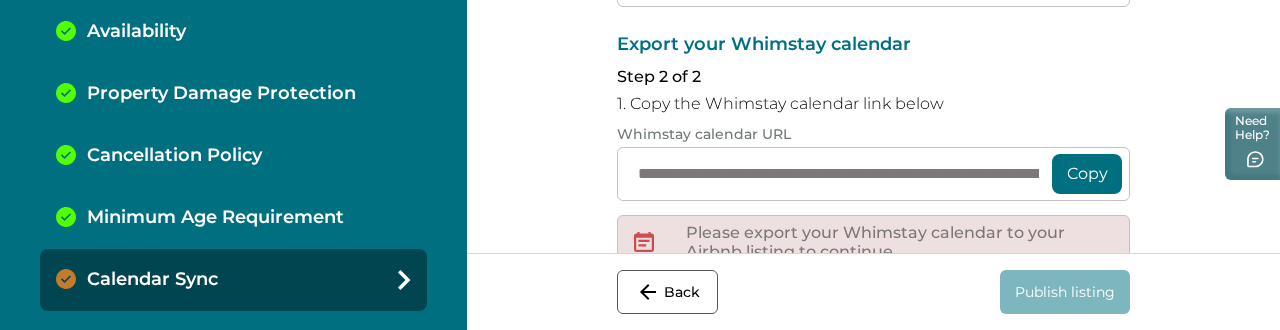 scroll, scrollTop: 547, scrollLeft: 0, axis: vertical 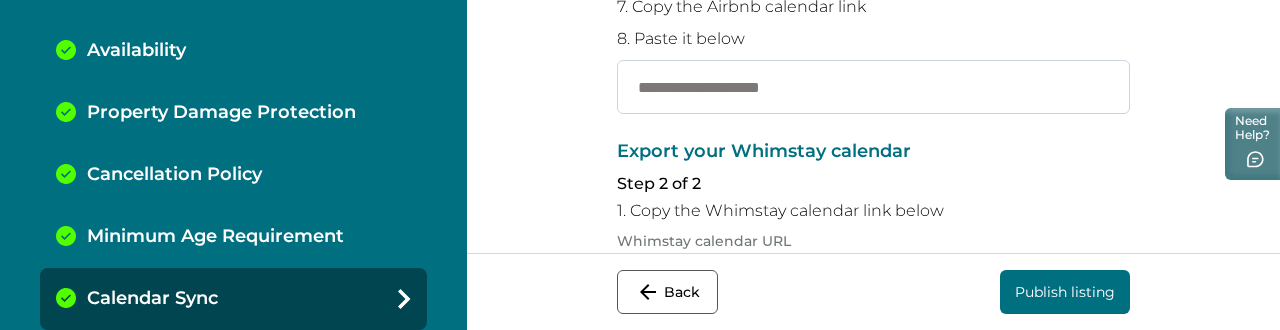 click at bounding box center [873, 87] 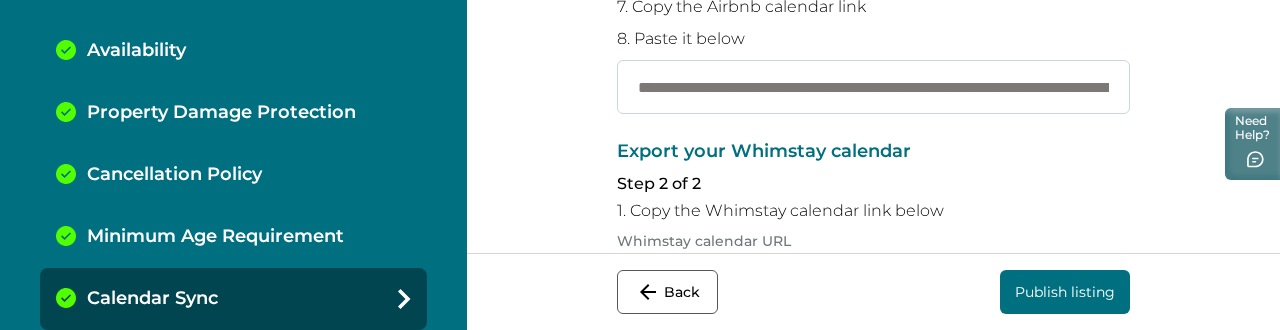 scroll, scrollTop: 0, scrollLeft: 390, axis: horizontal 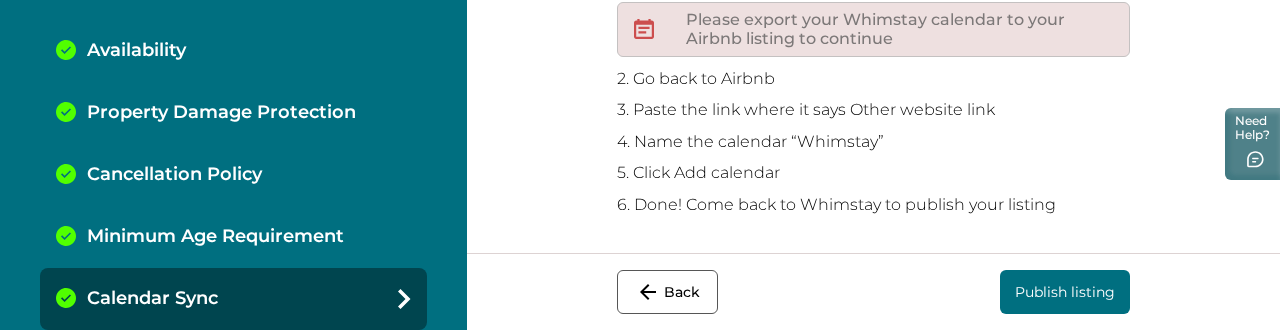 type on "**********" 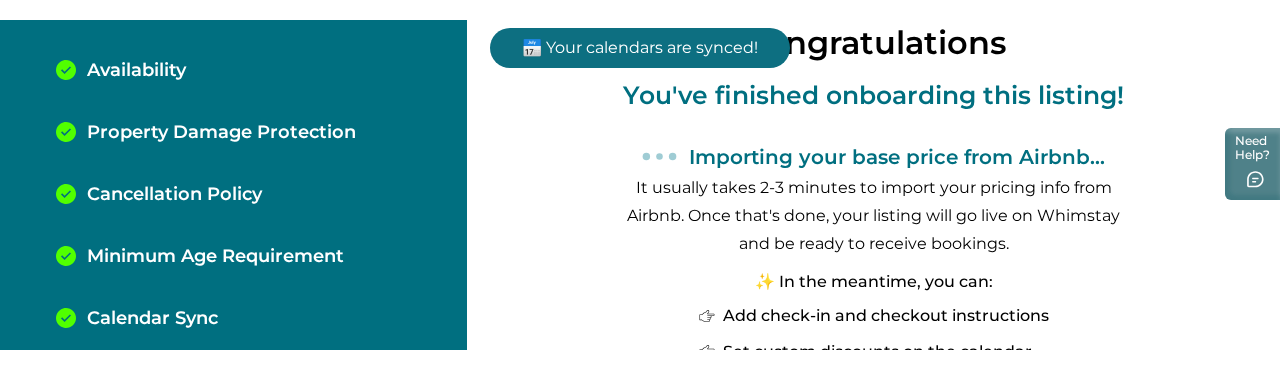 scroll, scrollTop: 185, scrollLeft: 0, axis: vertical 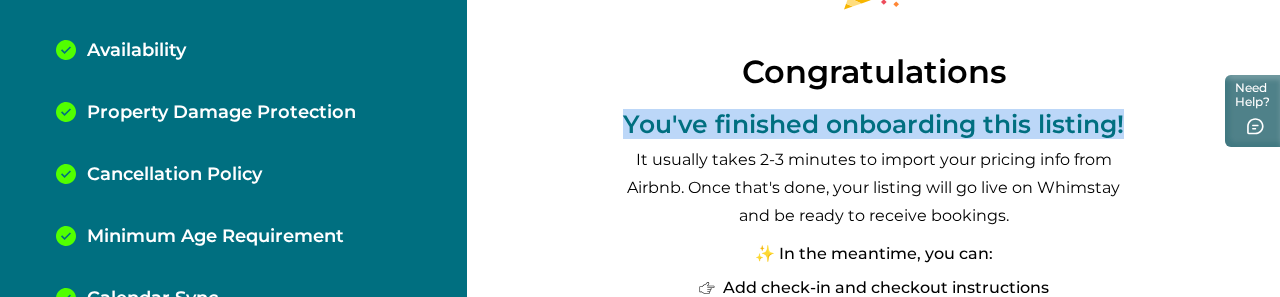 drag, startPoint x: 617, startPoint y: 119, endPoint x: 716, endPoint y: 159, distance: 106.77547 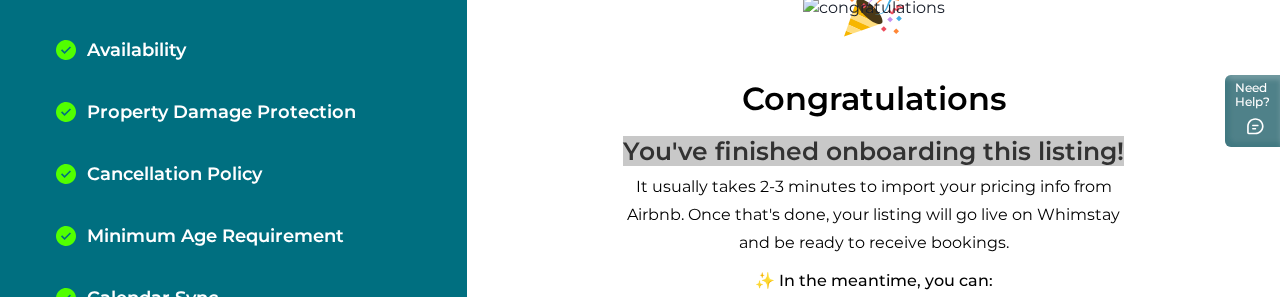 scroll, scrollTop: 109, scrollLeft: 0, axis: vertical 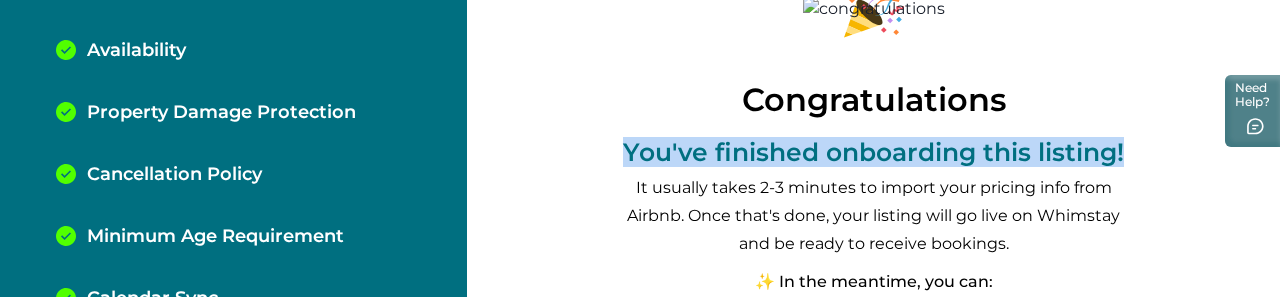 click on "Congratulations You've finished onboarding this listing! It usually takes 2-3 minutes to import your pricing info from Airbnb.
Once that's done, your listing will go live on Whimstay and be ready to
receive bookings. ✨ In the meantime, you can:   Add check-in and checkout instructions   Set custom discounts on the calendar Double-check your listing details   Preview your listing on Whimstay Go to dashboard" at bounding box center [873, 148] 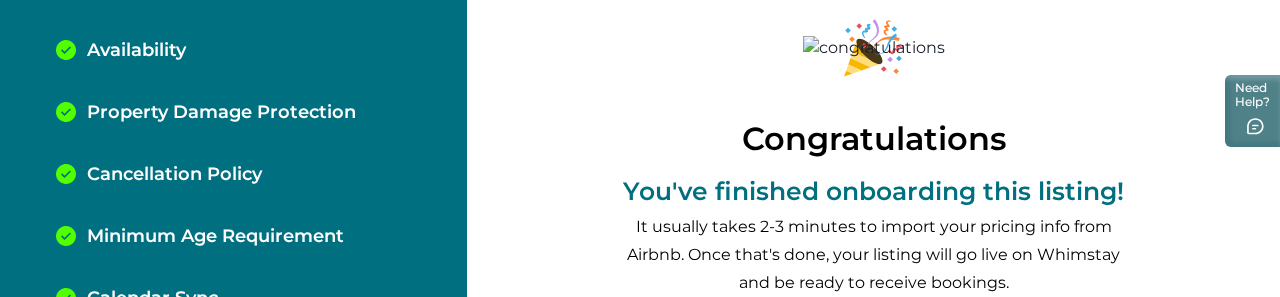 scroll, scrollTop: 0, scrollLeft: 0, axis: both 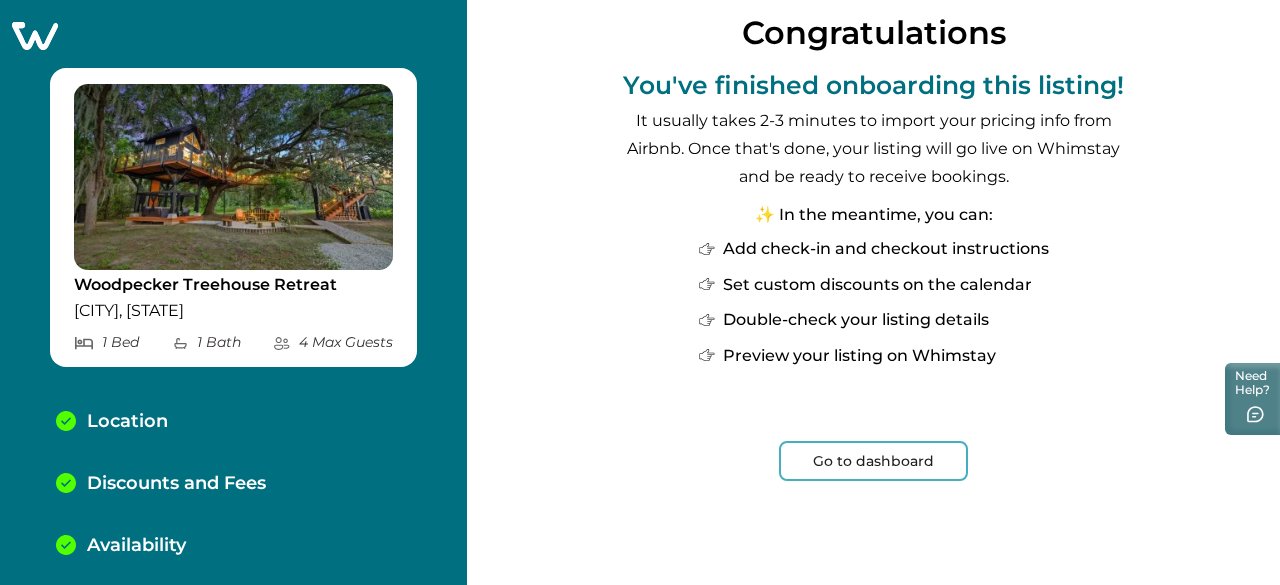 click on "Go to dashboard" at bounding box center [873, 461] 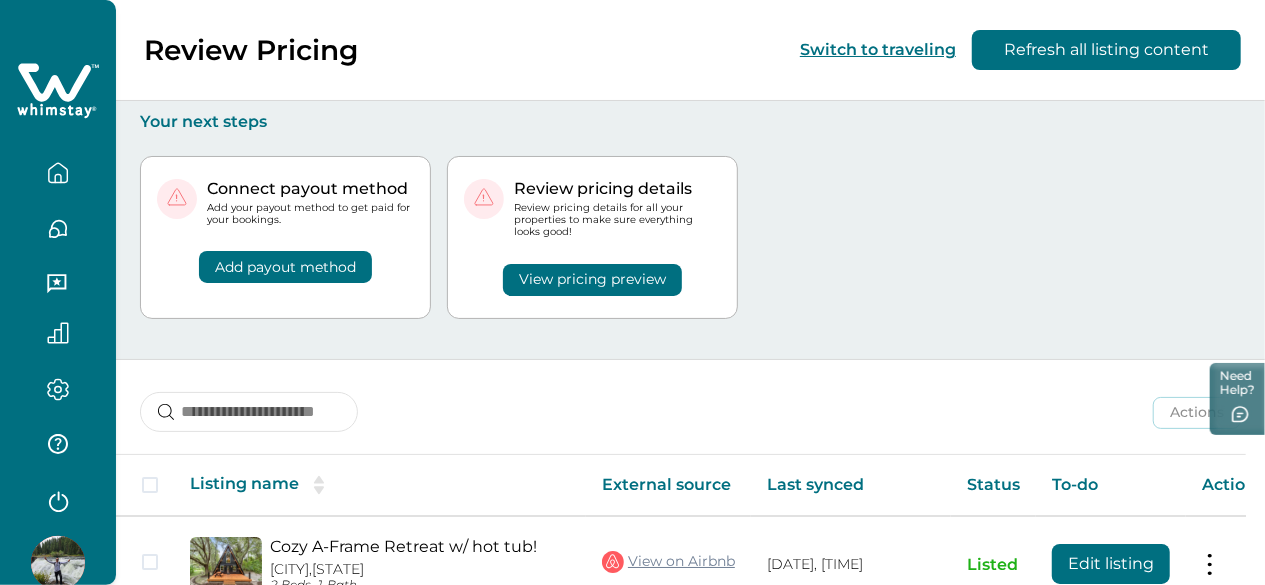 scroll, scrollTop: 193, scrollLeft: 0, axis: vertical 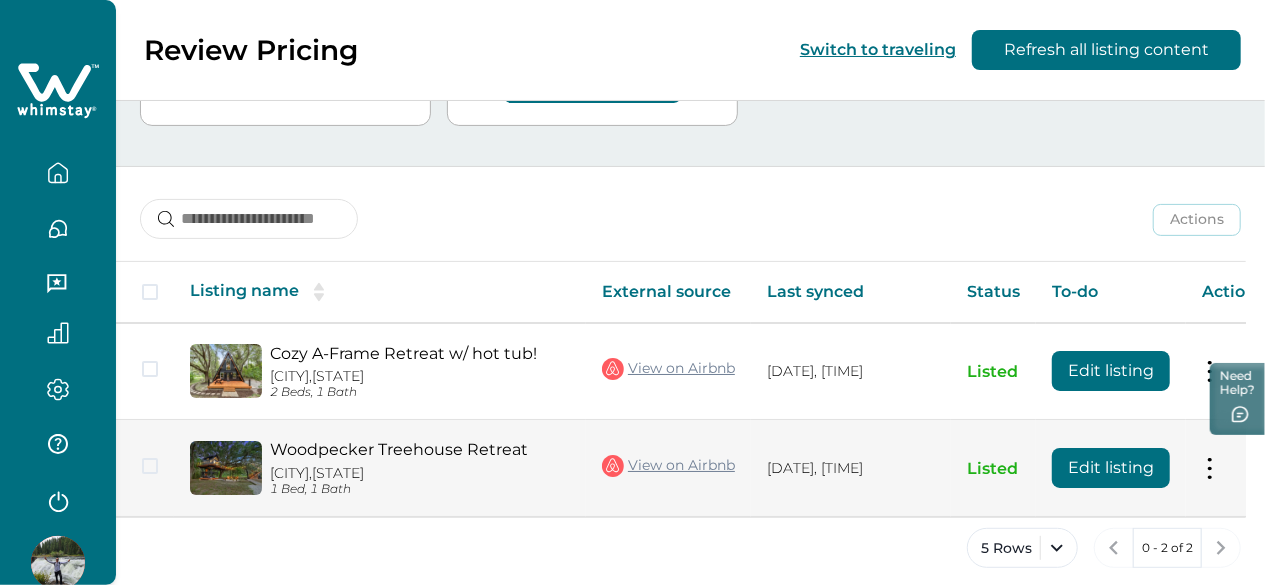 click at bounding box center (1210, 468) 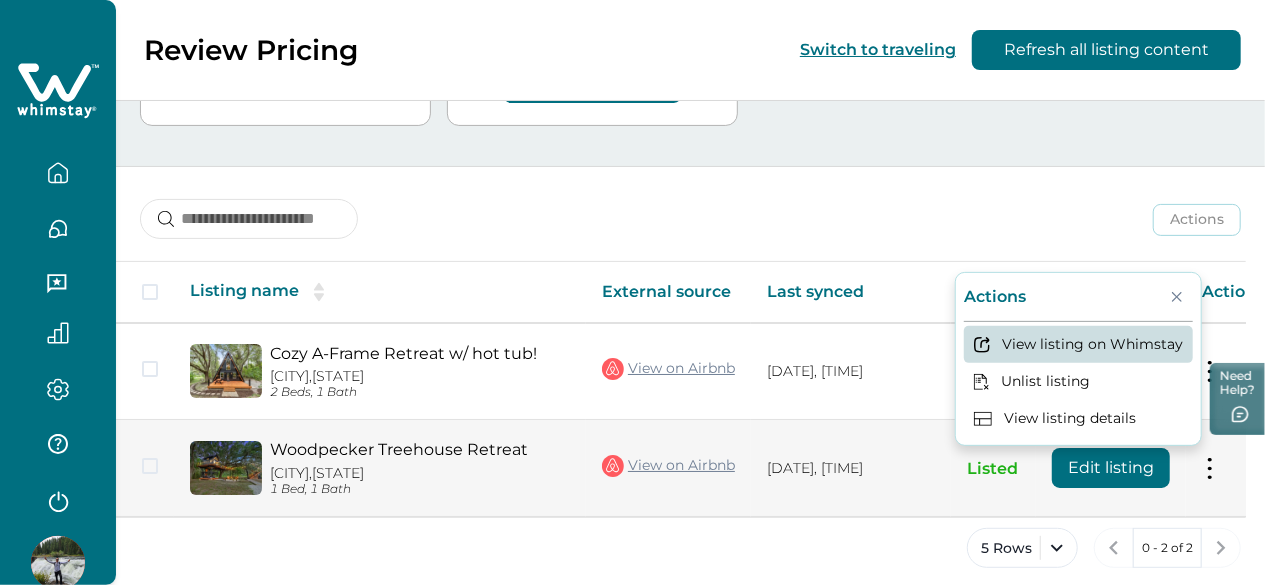 click on "View listing on Whimstay" at bounding box center (1078, 344) 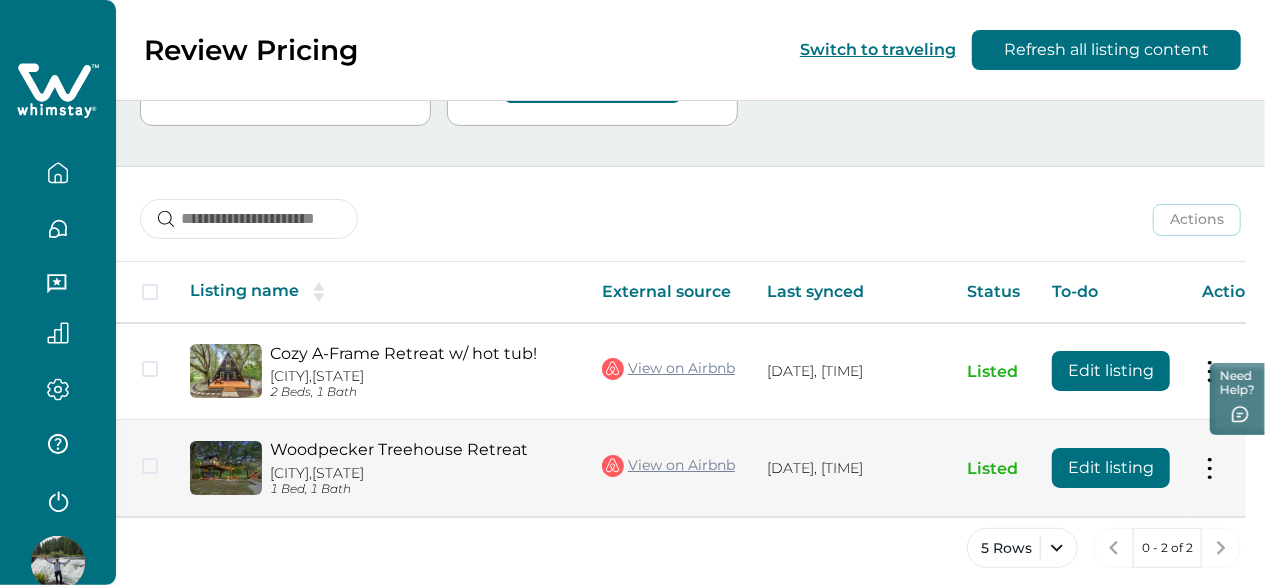 click on "Edit listing" at bounding box center (1111, 371) 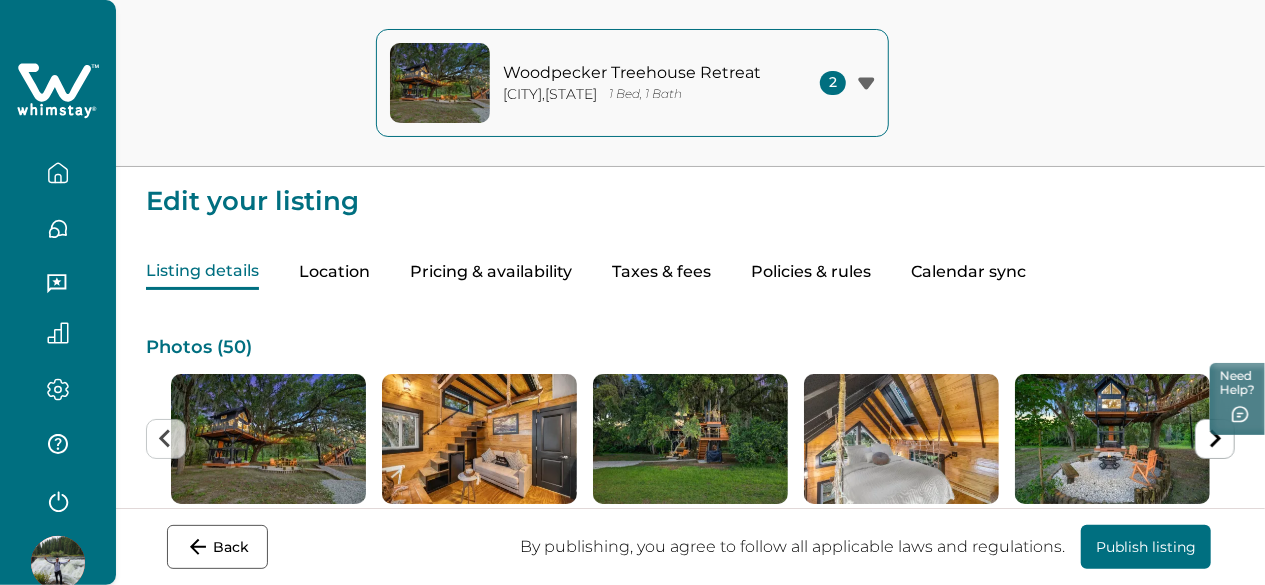 click on "Pricing & availability" at bounding box center [491, 272] 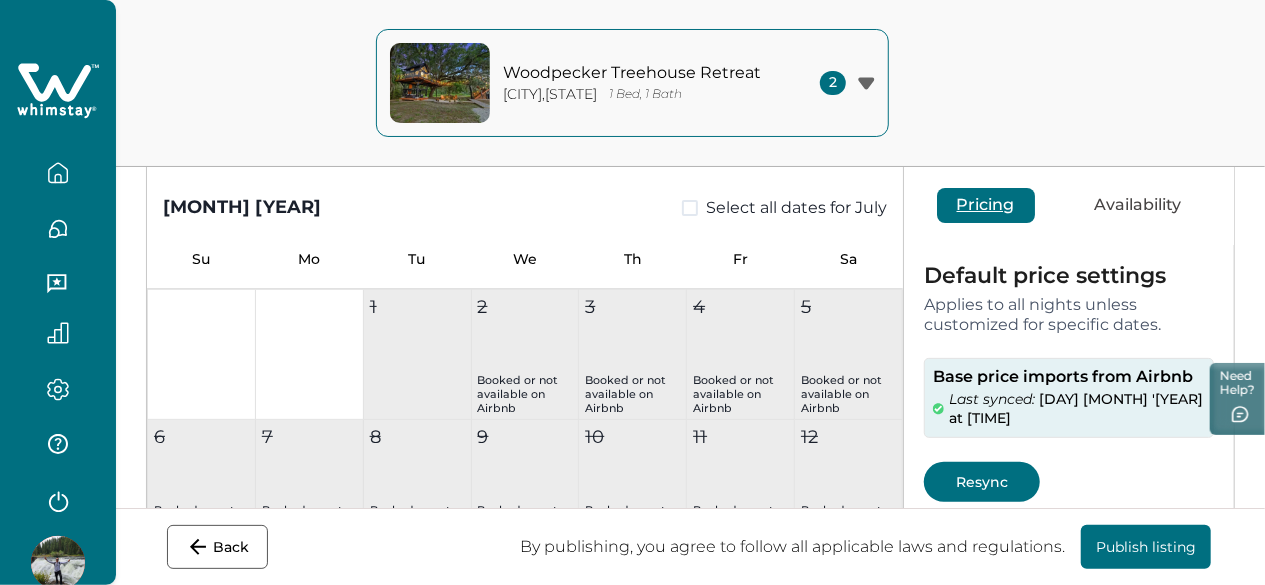 scroll, scrollTop: 167, scrollLeft: 0, axis: vertical 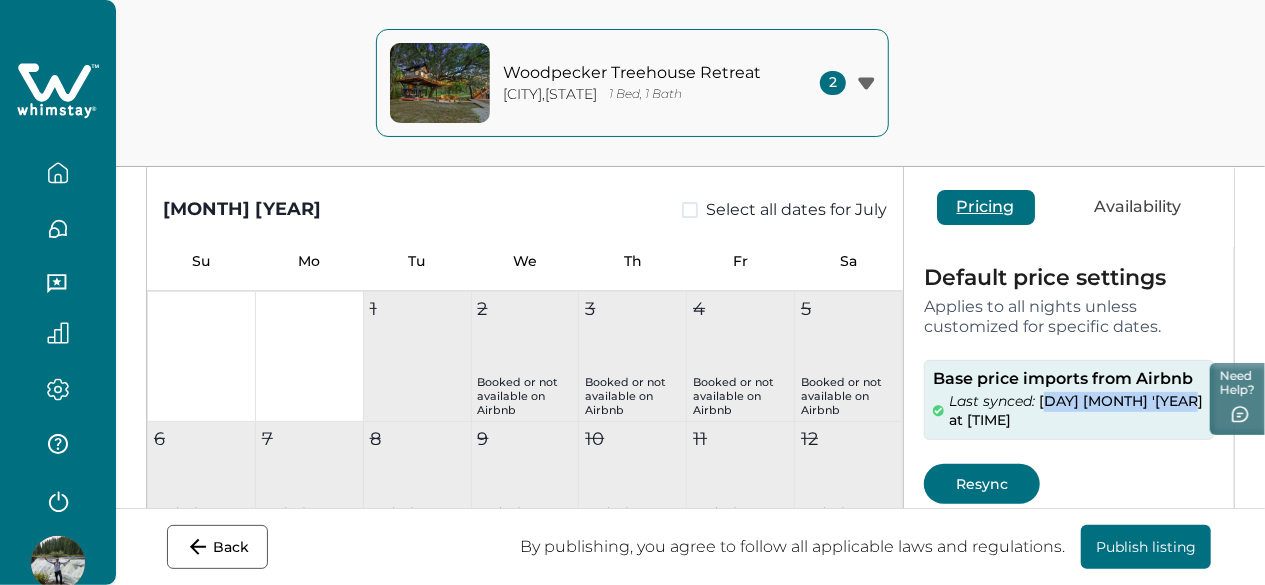drag, startPoint x: 1153, startPoint y: 413, endPoint x: 1024, endPoint y: 402, distance: 129.46814 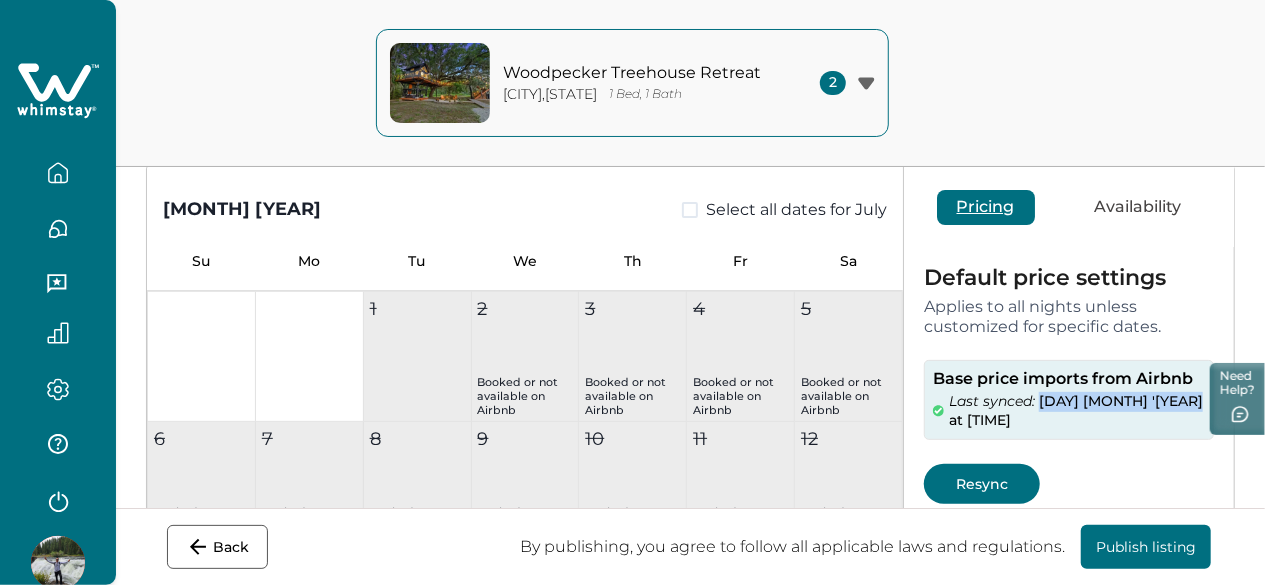 drag, startPoint x: 1017, startPoint y: 405, endPoint x: 1172, endPoint y: 403, distance: 155.01291 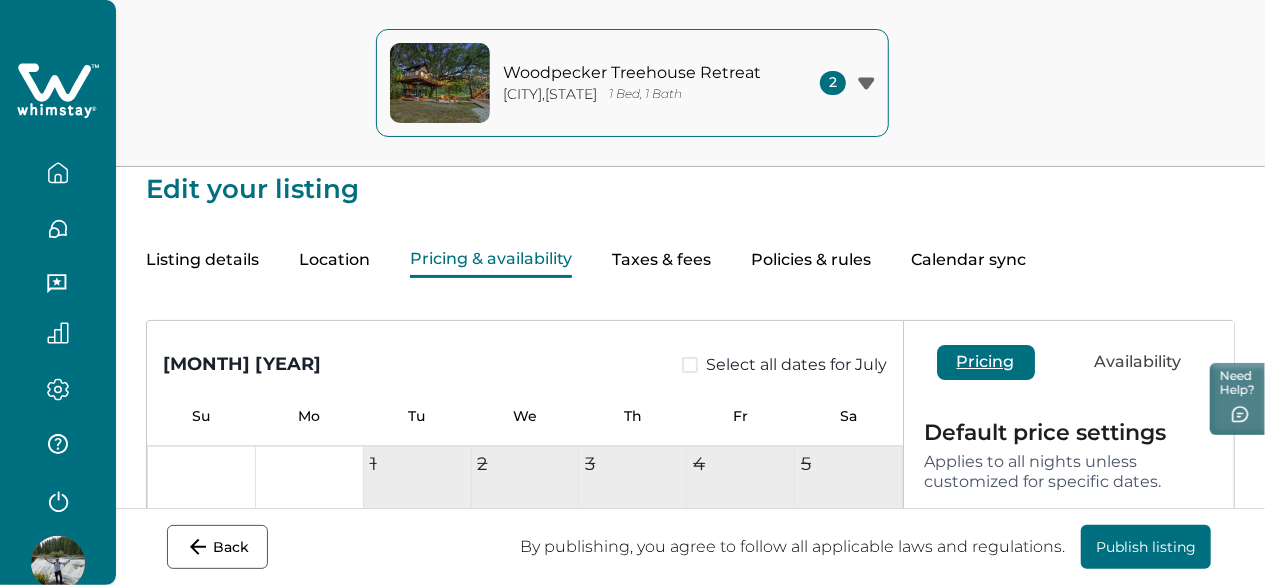 scroll, scrollTop: 11, scrollLeft: 0, axis: vertical 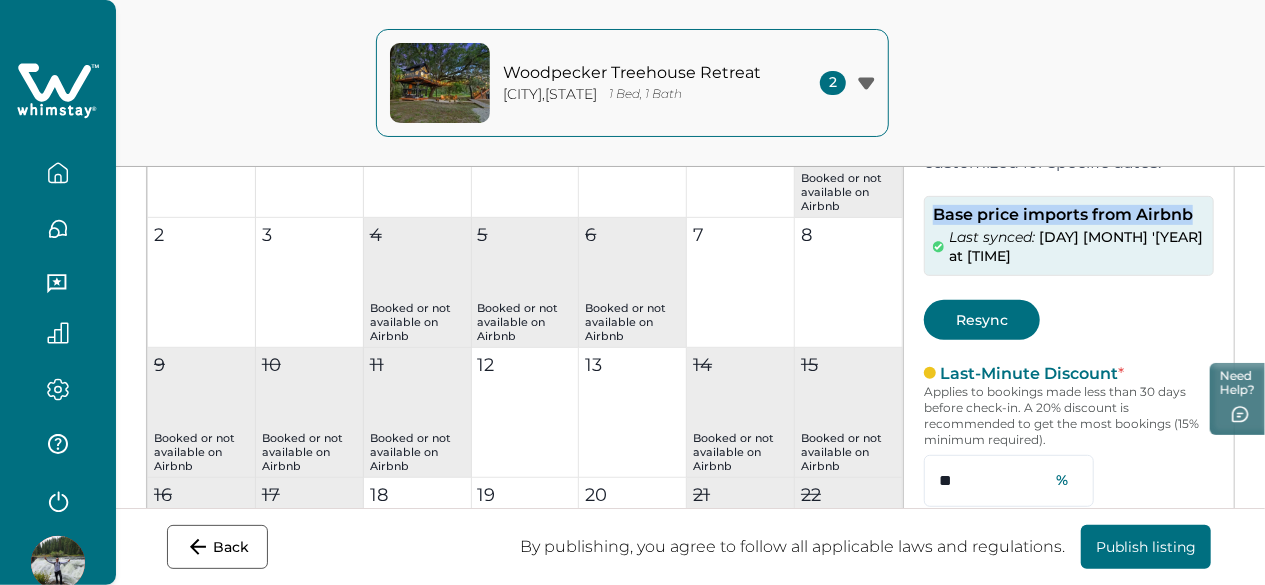 drag, startPoint x: 909, startPoint y: 219, endPoint x: 1164, endPoint y: 216, distance: 255.01764 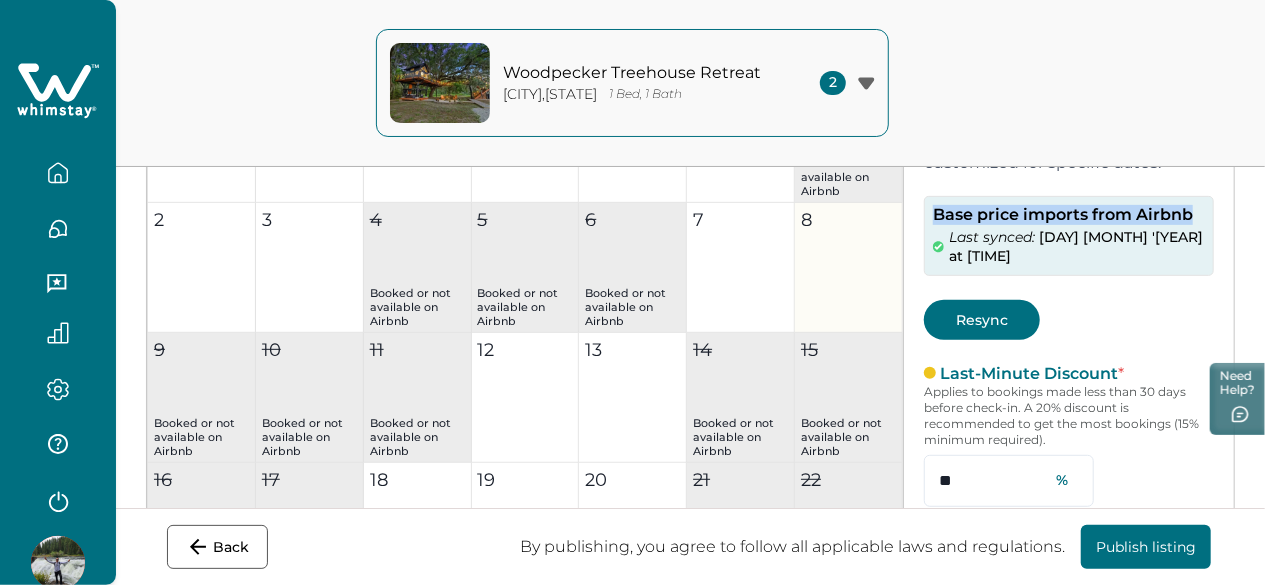 scroll, scrollTop: 3290, scrollLeft: 0, axis: vertical 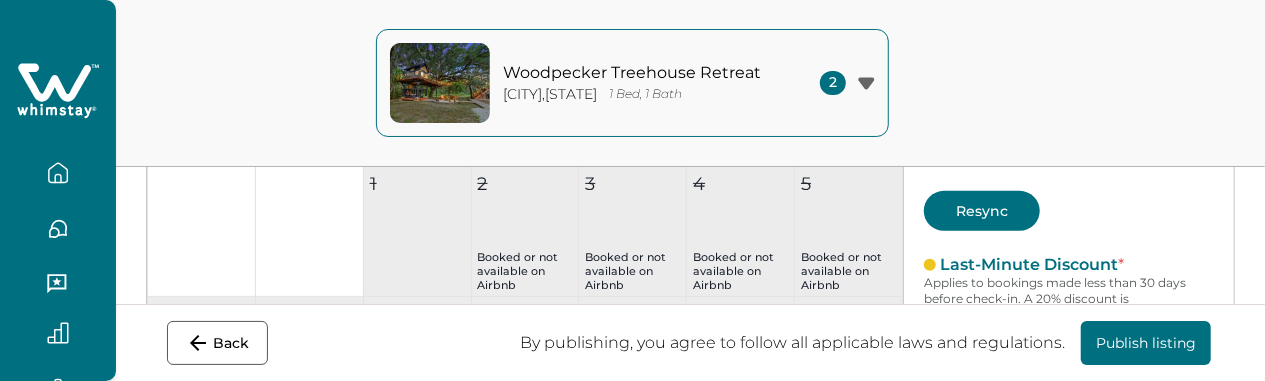 click on "Resync" at bounding box center (982, 211) 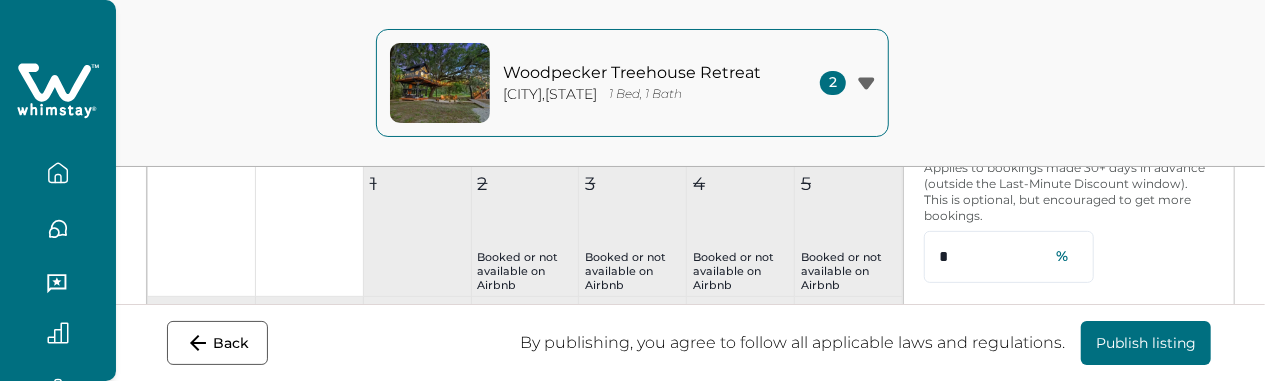 scroll, scrollTop: 351, scrollLeft: 0, axis: vertical 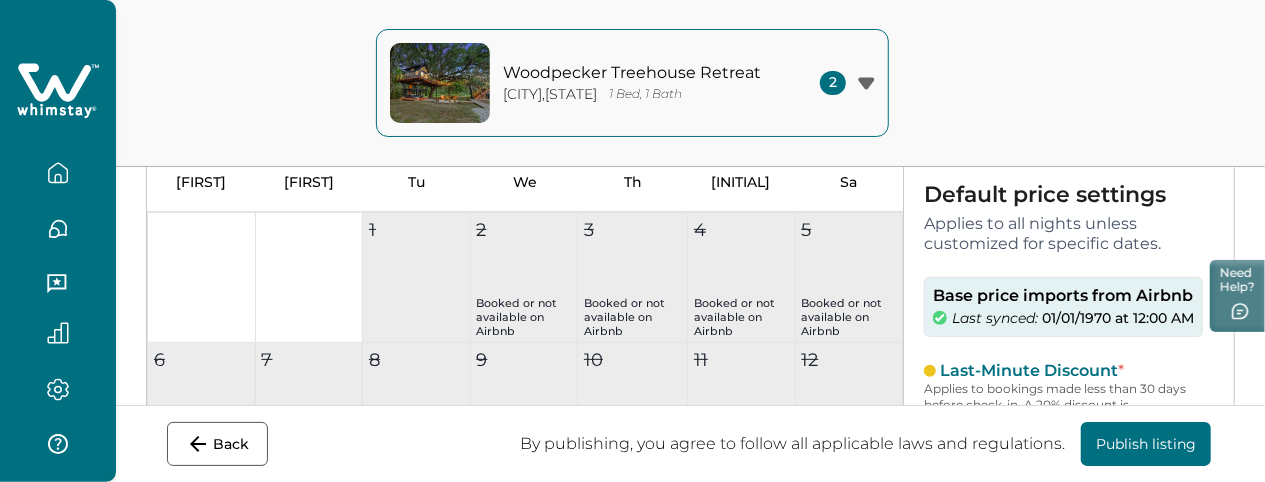 click on "Applies to all nights unless customized for specific dates." at bounding box center [1069, 233] 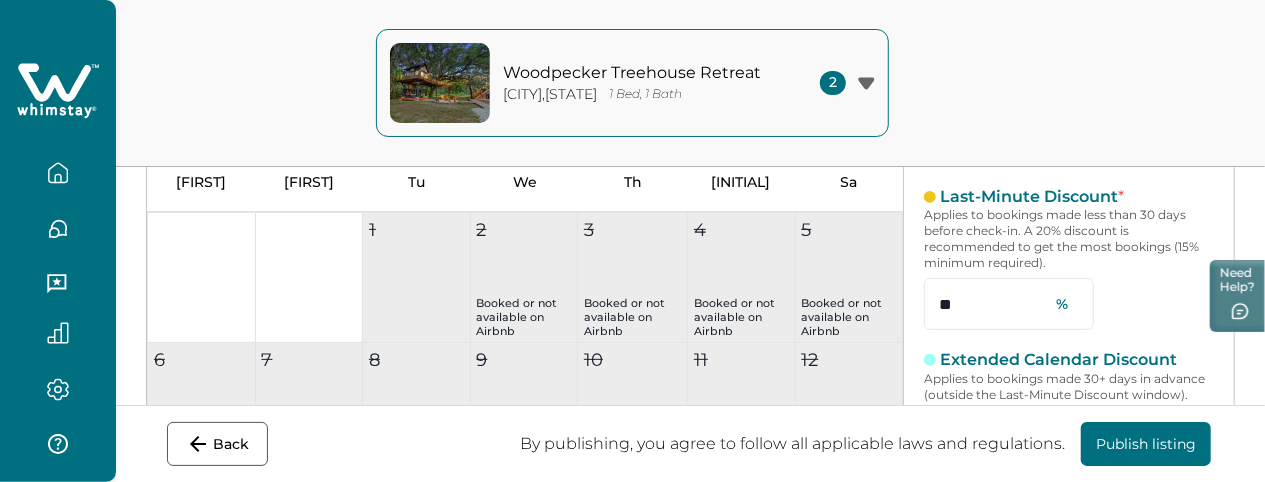 scroll, scrollTop: 260, scrollLeft: 0, axis: vertical 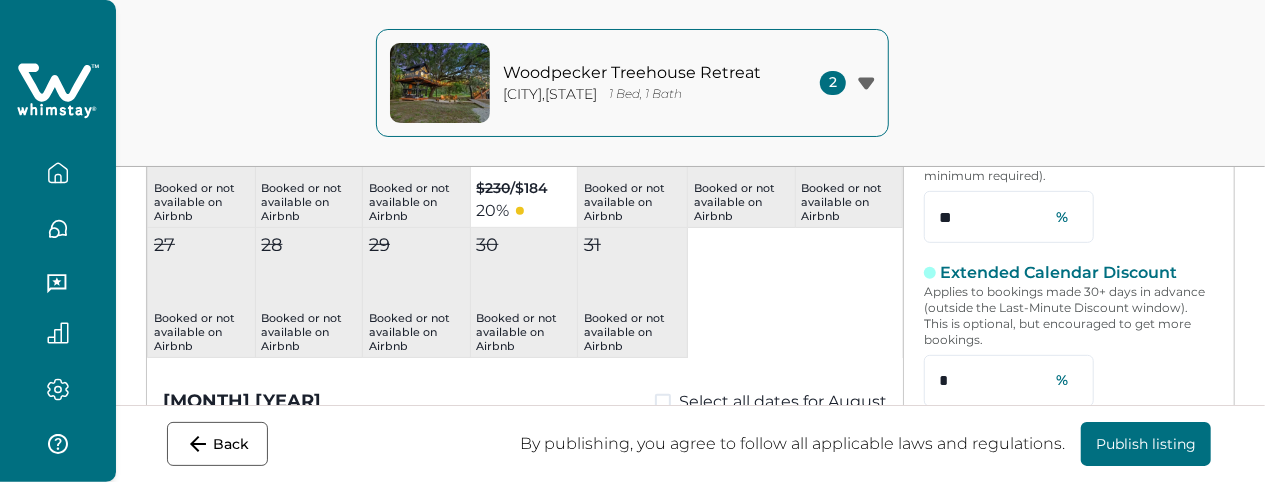 click on "Extended Calendar Discount" at bounding box center (1027, 110) 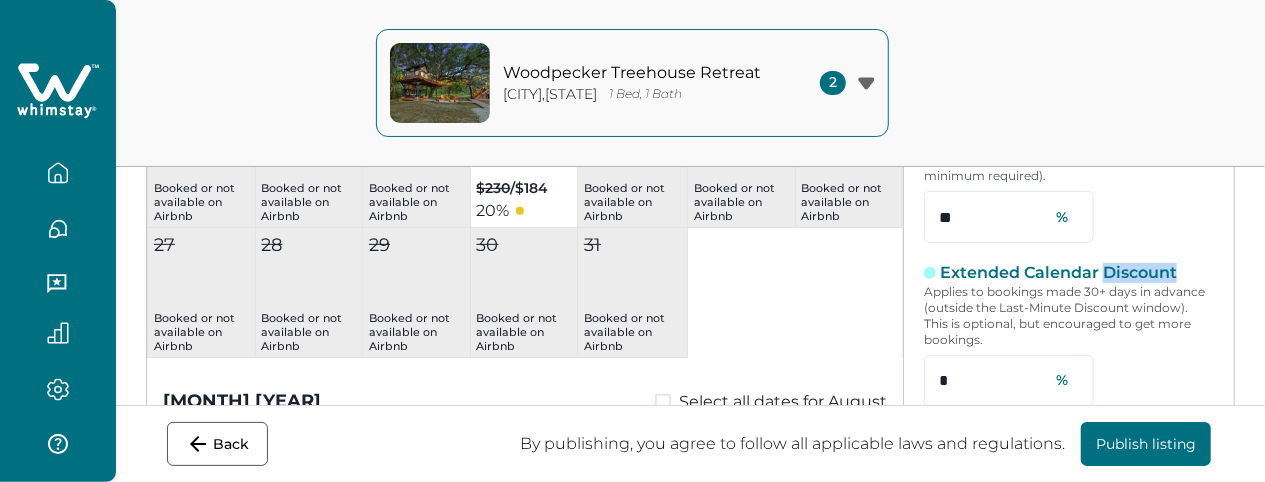 click on "Extended Calendar Discount" at bounding box center [1027, 110] 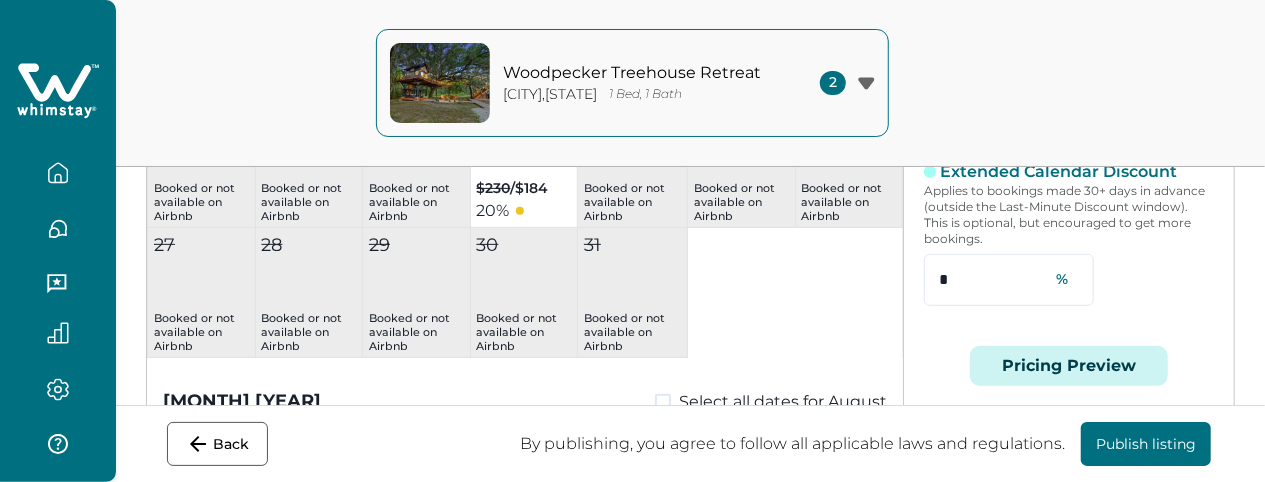 click on "Applies to bookings made 30+ days in advance (outside the Last-Minute Discount window). This is optional, but encouraged to get more bookings." at bounding box center [1069, 51] 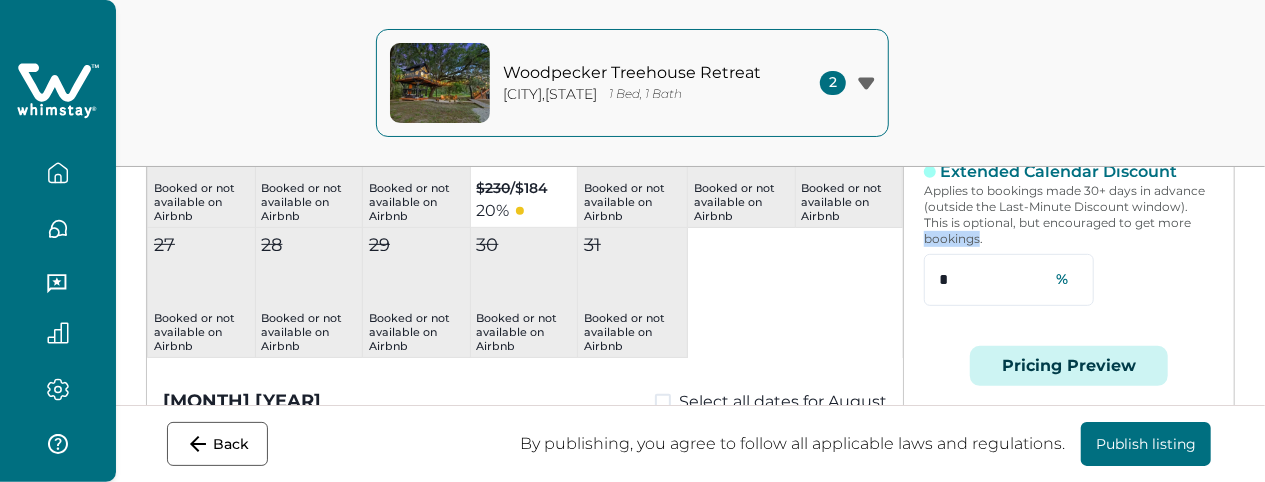 click on "Applies to bookings made 30+ days in advance (outside the Last-Minute Discount window). This is optional, but encouraged to get more bookings." at bounding box center (1069, 51) 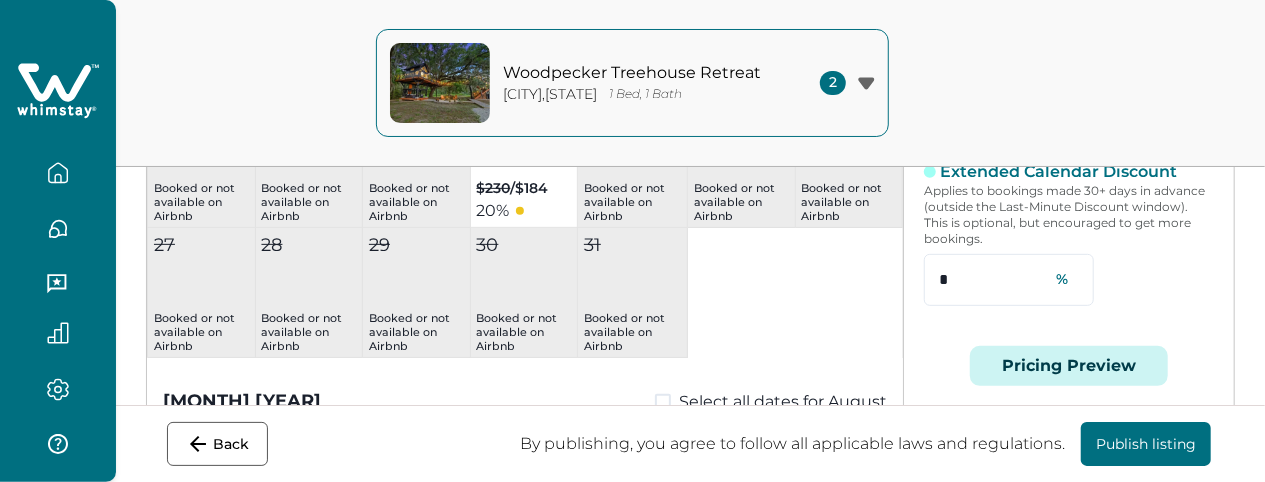 click on "Applies to bookings made 30+ days in advance (outside the Last-Minute Discount window). This is optional, but encouraged to get more bookings." at bounding box center [1069, 51] 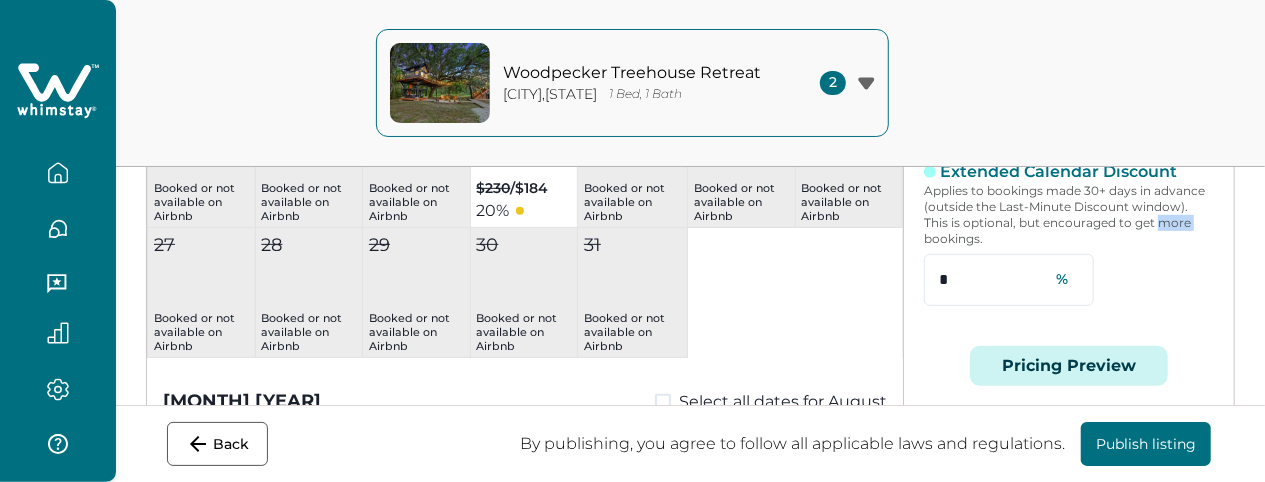 click on "Applies to bookings made 30+ days in advance (outside the Last-Minute Discount window). This is optional, but encouraged to get more bookings." at bounding box center [1069, 51] 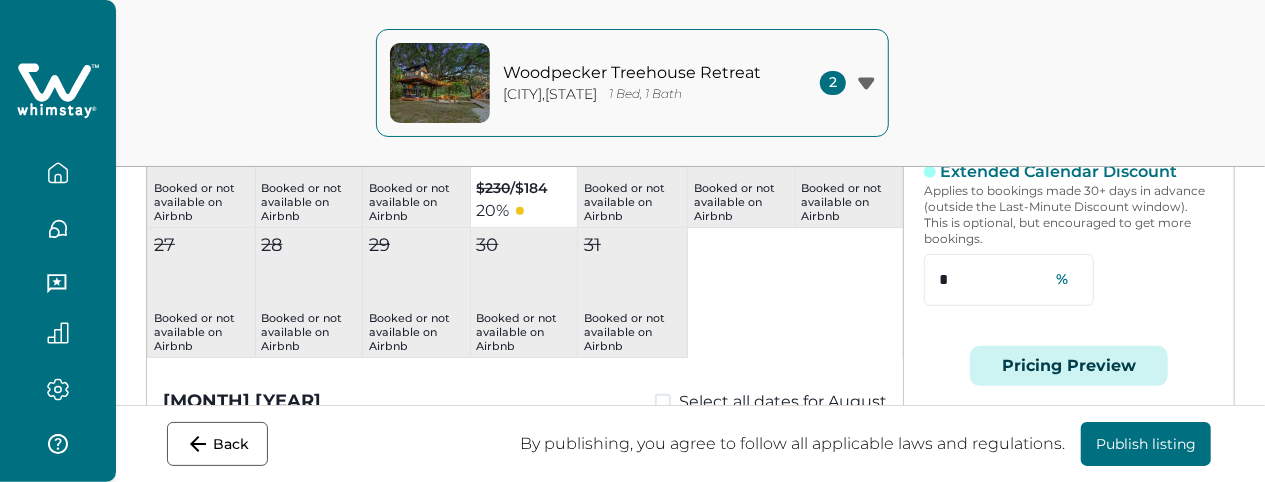 click on "Applies to bookings made 30+ days in advance (outside the Last-Minute Discount window). This is optional, but encouraged to get more bookings." at bounding box center (1069, 51) 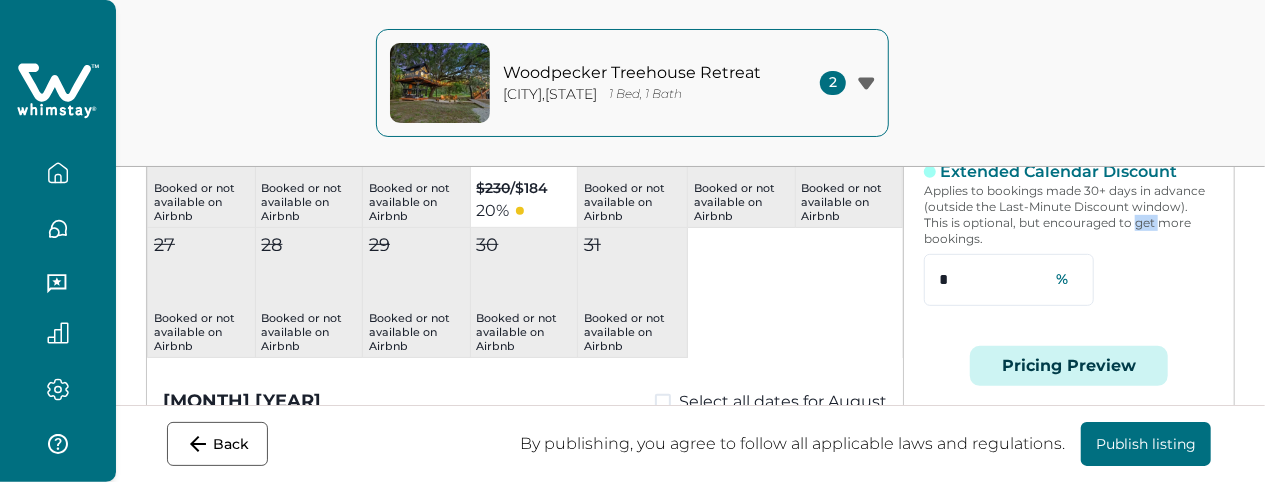 click on "Applies to bookings made 30+ days in advance (outside the Last-Minute Discount window). This is optional, but encouraged to get more bookings." at bounding box center (1069, 51) 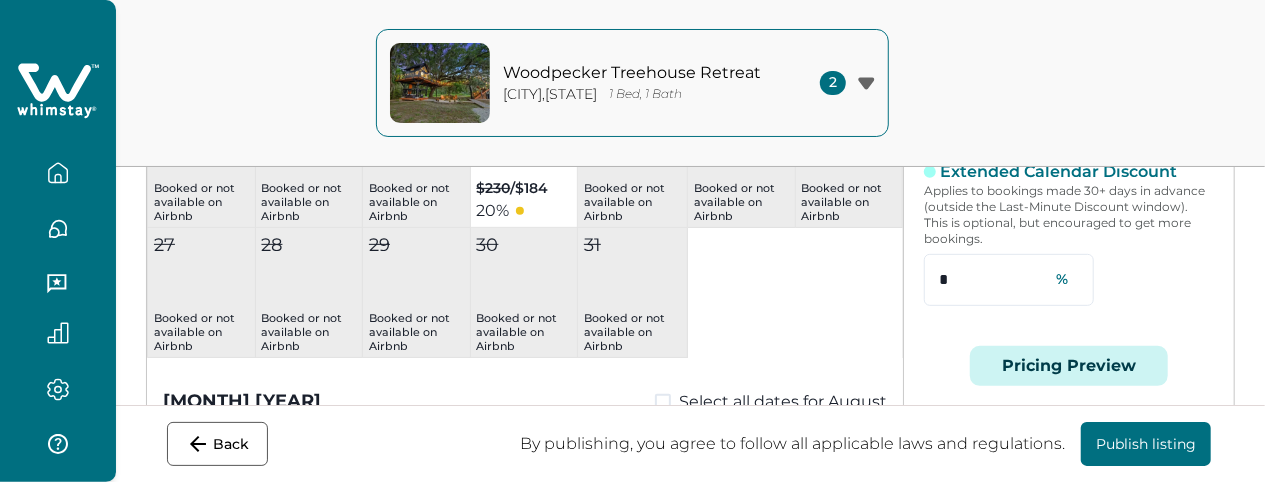 click on "Applies to bookings made 30+ days in advance (outside the Last-Minute Discount window). This is optional, but encouraged to get more bookings." at bounding box center [1069, 51] 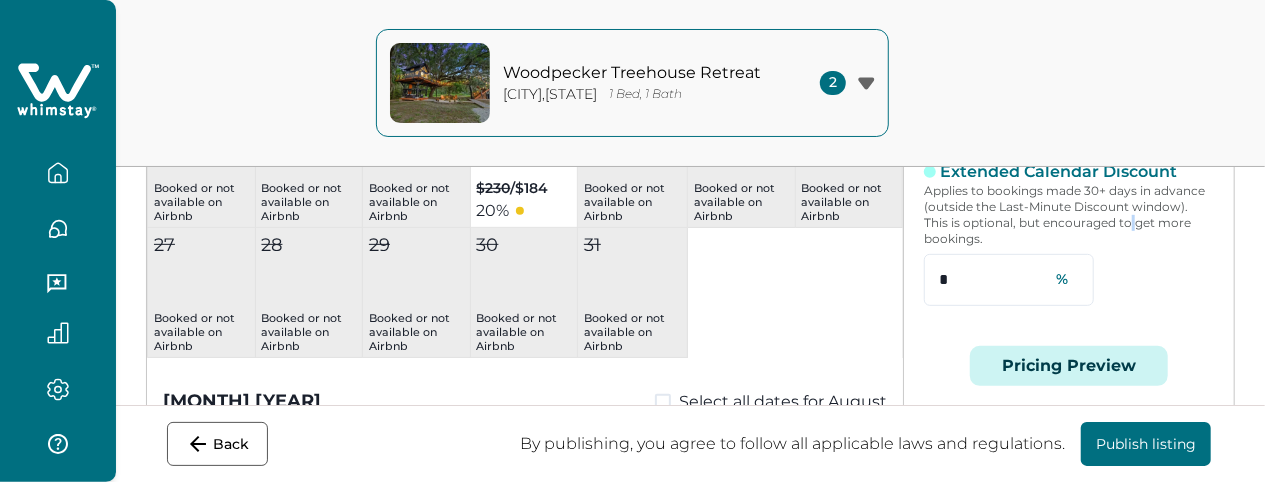 click on "Applies to bookings made 30+ days in advance (outside the Last-Minute Discount window). This is optional, but encouraged to get more bookings." at bounding box center [1069, 51] 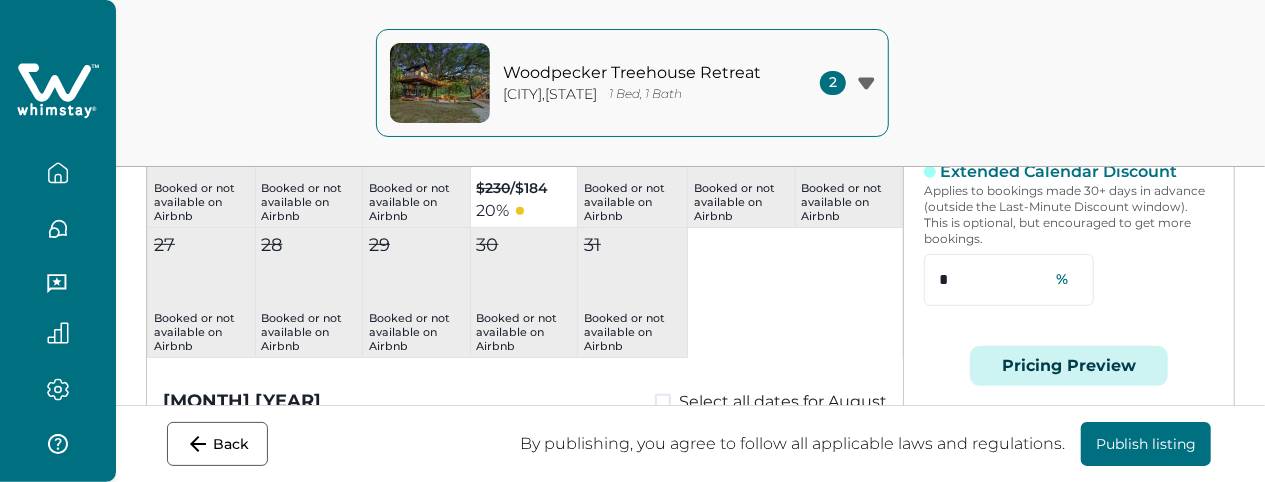 click on "Applies to bookings made 30+ days in advance (outside the Last-Minute Discount window). This is optional, but encouraged to get more bookings." at bounding box center (1069, 51) 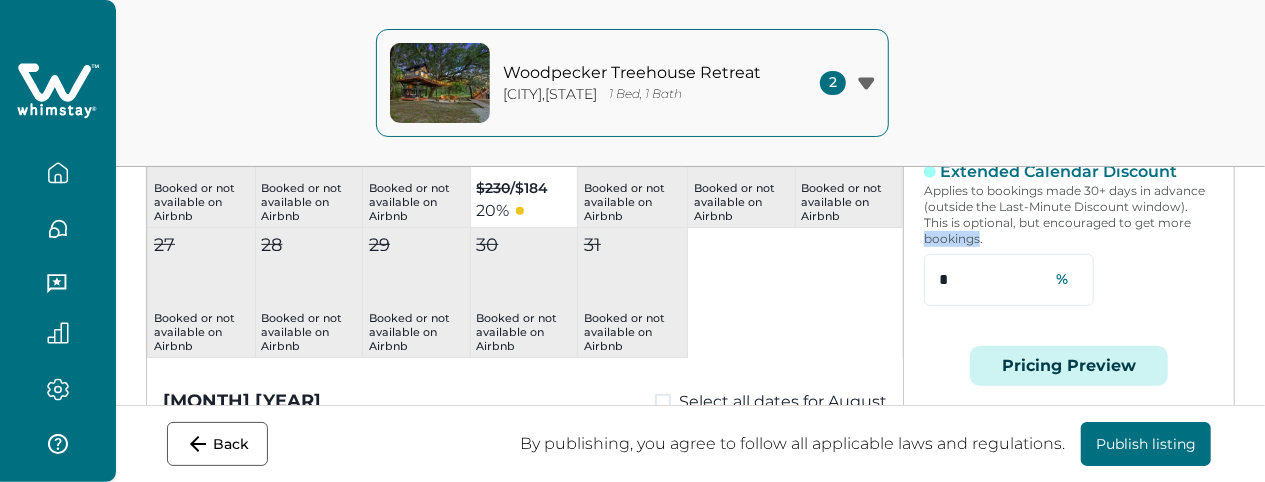 click on "Applies to bookings made 30+ days in advance (outside the Last-Minute Discount window). This is optional, but encouraged to get more bookings." at bounding box center (1069, 51) 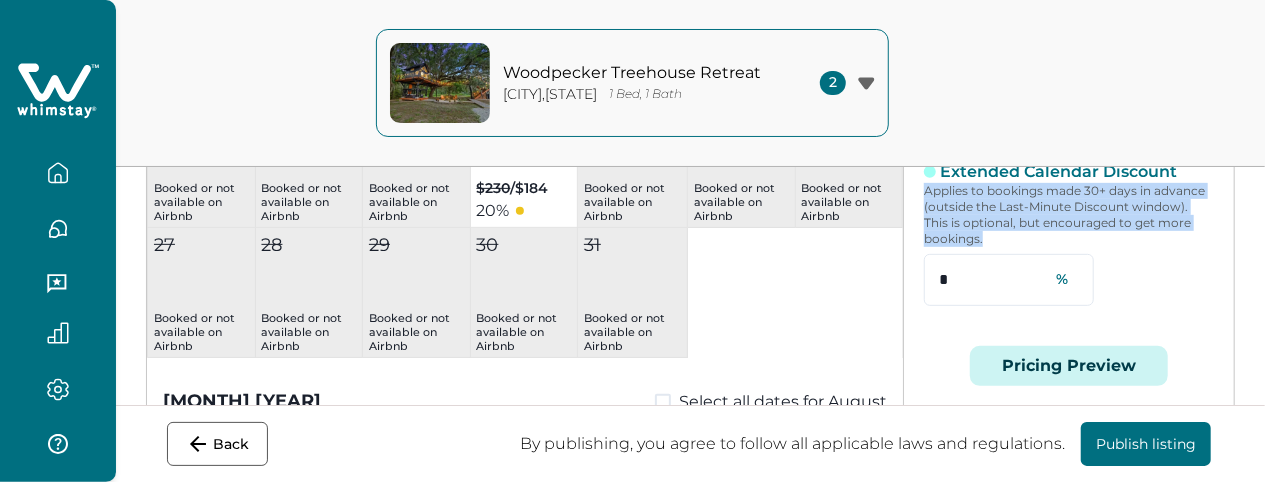 click on "Applies to bookings made 30+ days in advance (outside the Last-Minute Discount window). This is optional, but encouraged to get more bookings." at bounding box center [1069, 51] 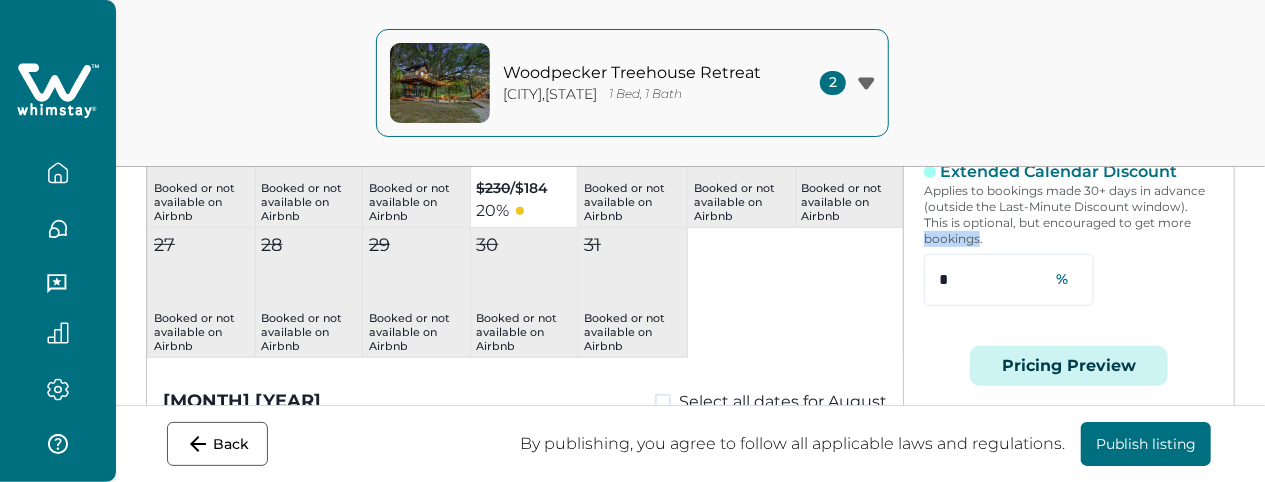click on "Applies to bookings made 30+ days in advance (outside the Last-Minute Discount window). This is optional, but encouraged to get more bookings." at bounding box center [1069, 51] 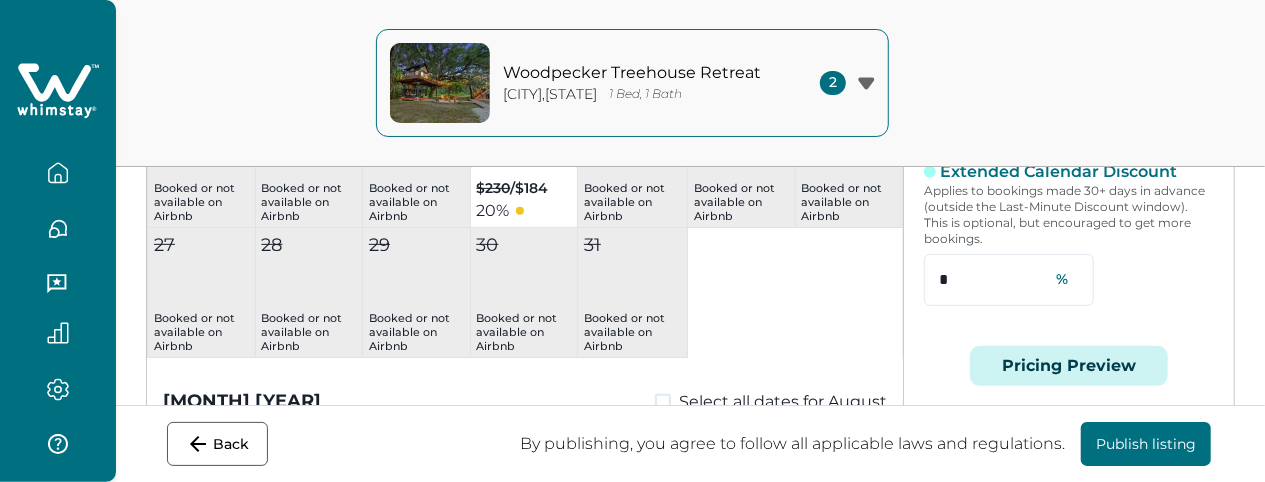 click on "Extended Calendar Discount Applies to bookings made 30+ days in advance (outside the Last-Minute Discount window). This is optional, but encouraged to get more bookings. * %" at bounding box center [1069, 70] 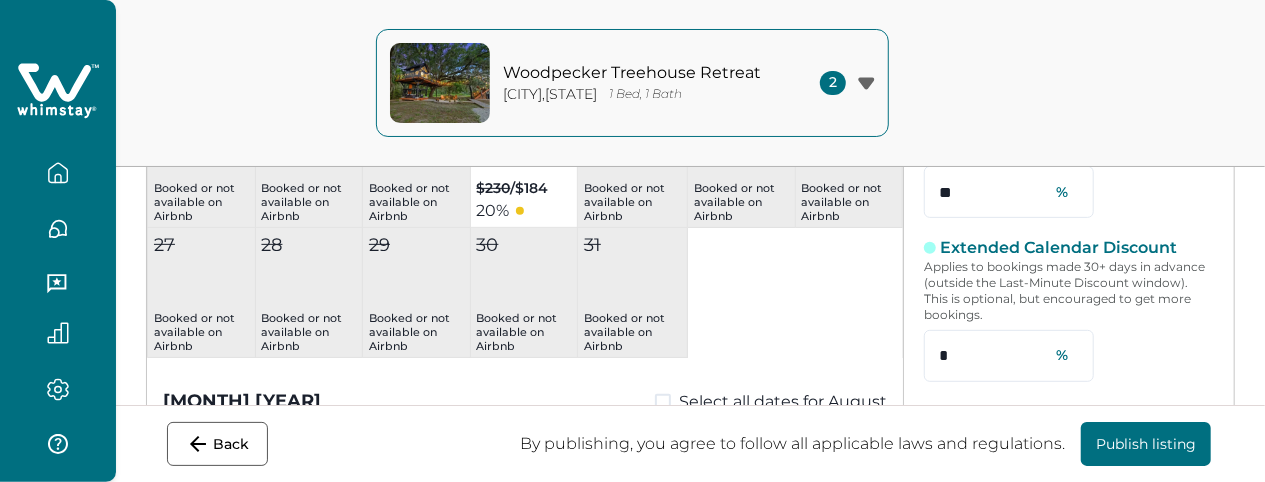 scroll, scrollTop: 260, scrollLeft: 0, axis: vertical 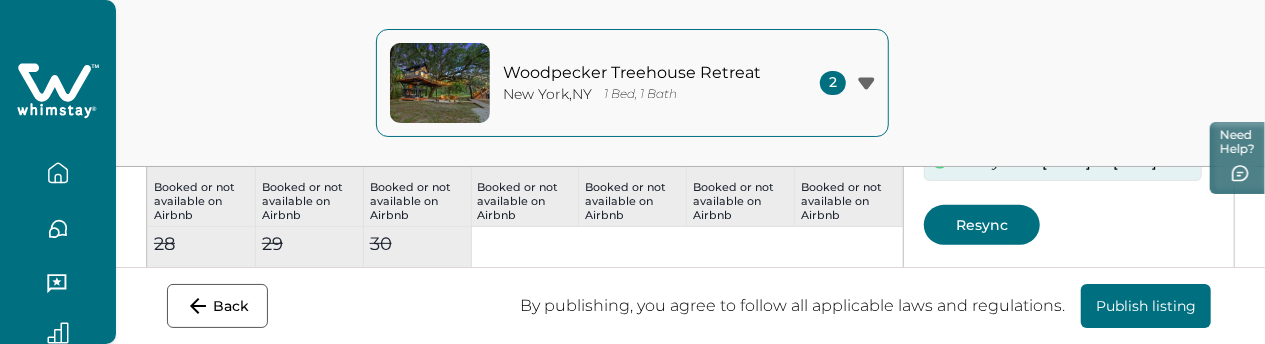 click on "Resync" at bounding box center [982, 225] 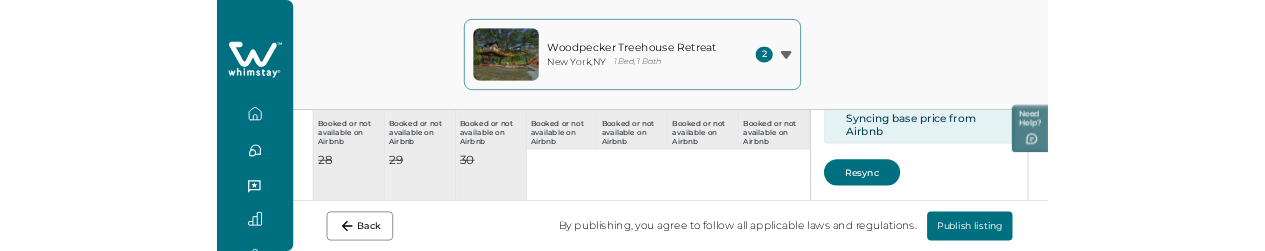 scroll, scrollTop: 23, scrollLeft: 0, axis: vertical 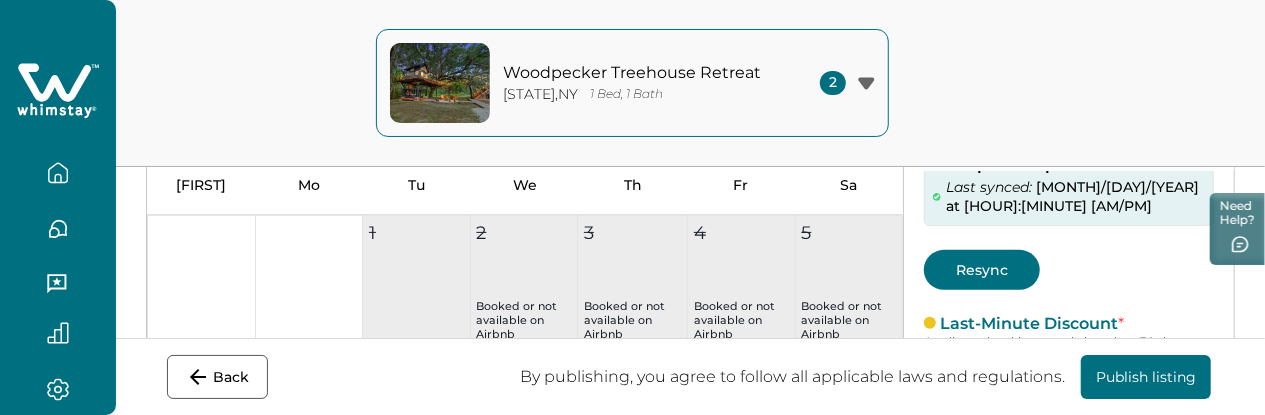click on "Resync" at bounding box center [982, 270] 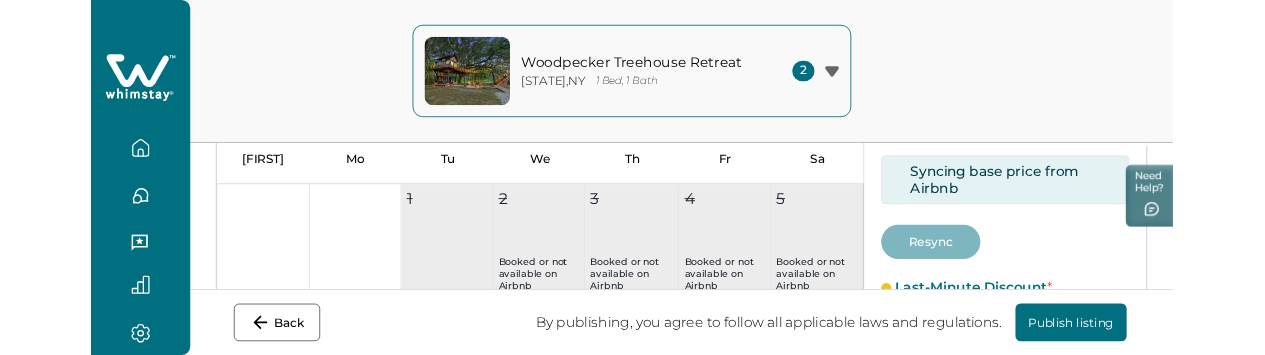 scroll, scrollTop: 101, scrollLeft: 0, axis: vertical 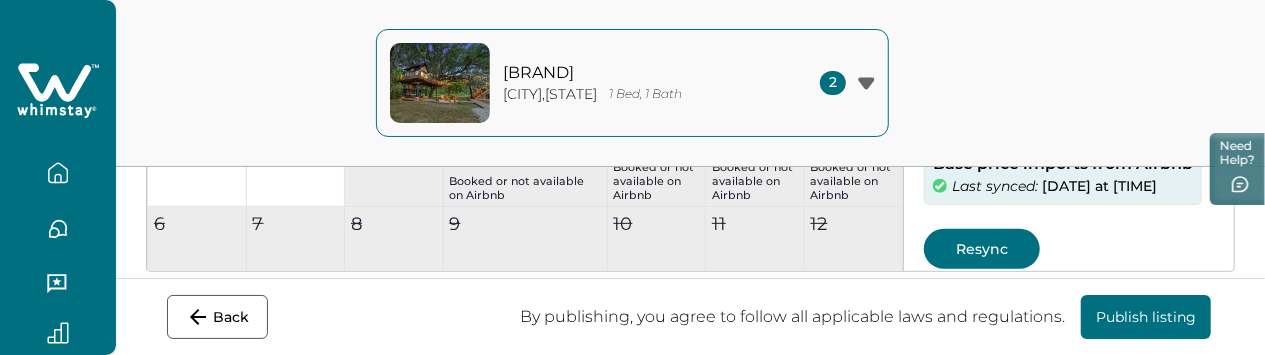 click on "Resync" at bounding box center [982, 269] 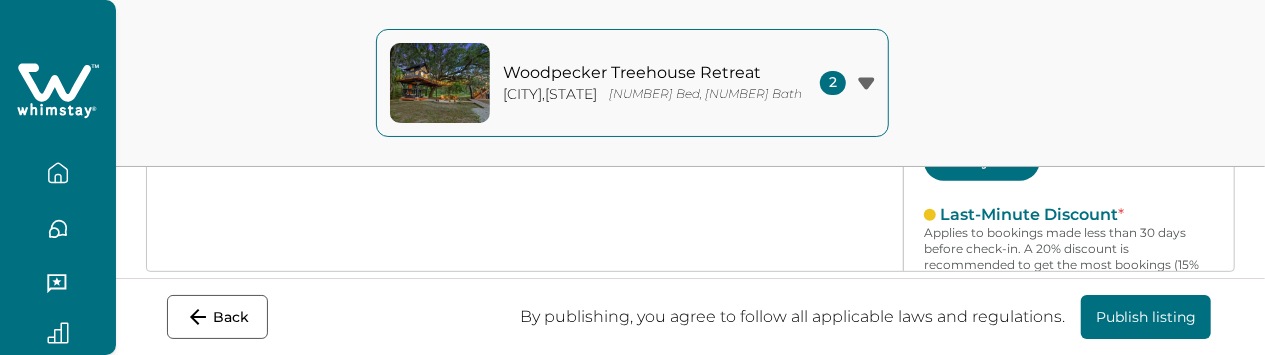 scroll, scrollTop: 0, scrollLeft: 0, axis: both 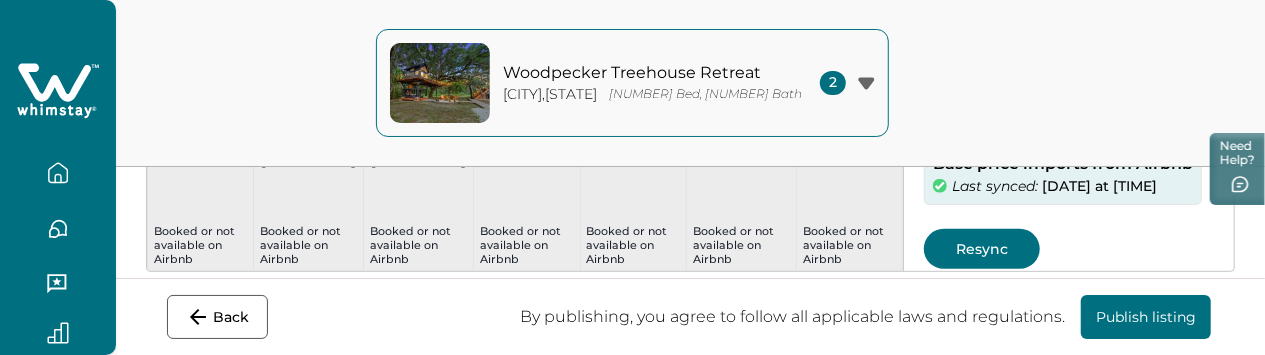 click on "Resync" at bounding box center (982, 249) 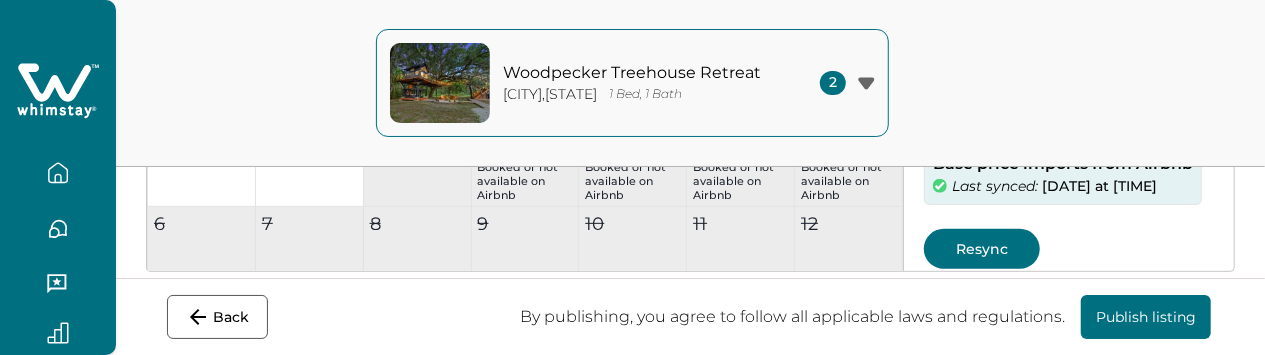 scroll, scrollTop: 0, scrollLeft: 0, axis: both 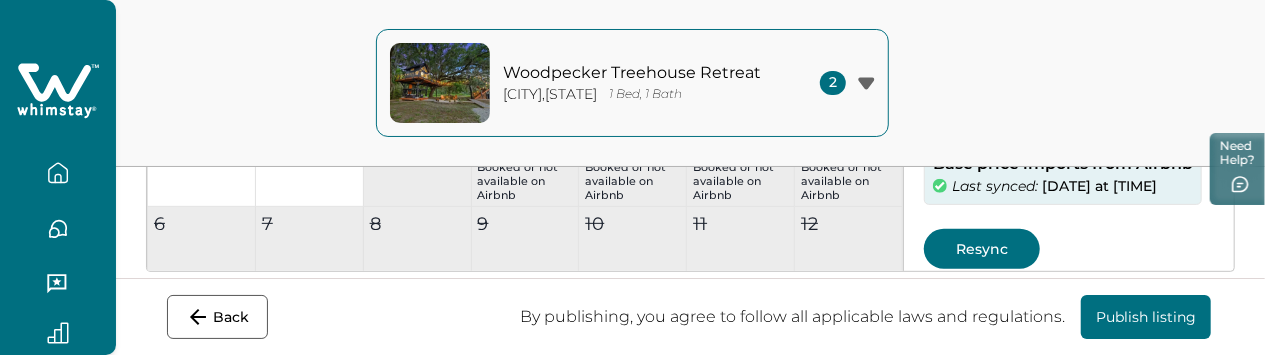 click on "Resync" at bounding box center (982, 249) 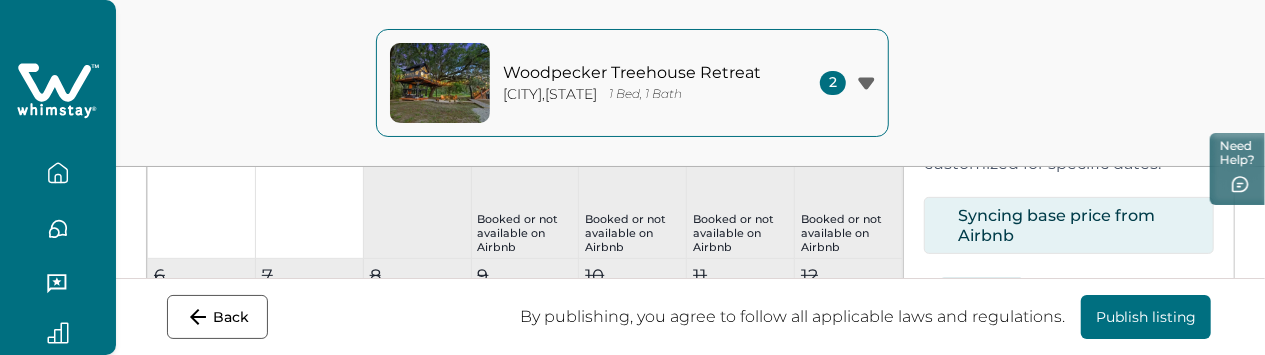 scroll, scrollTop: 330, scrollLeft: 0, axis: vertical 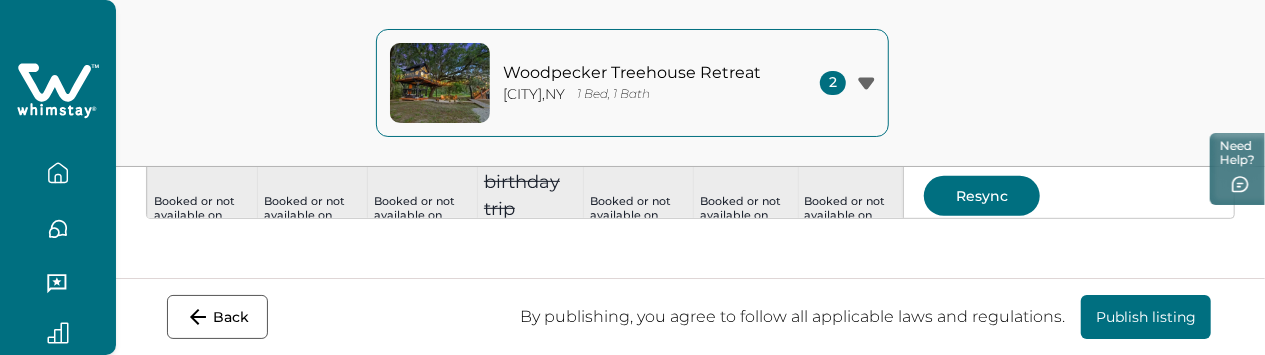 click on "Resync" at bounding box center (982, 196) 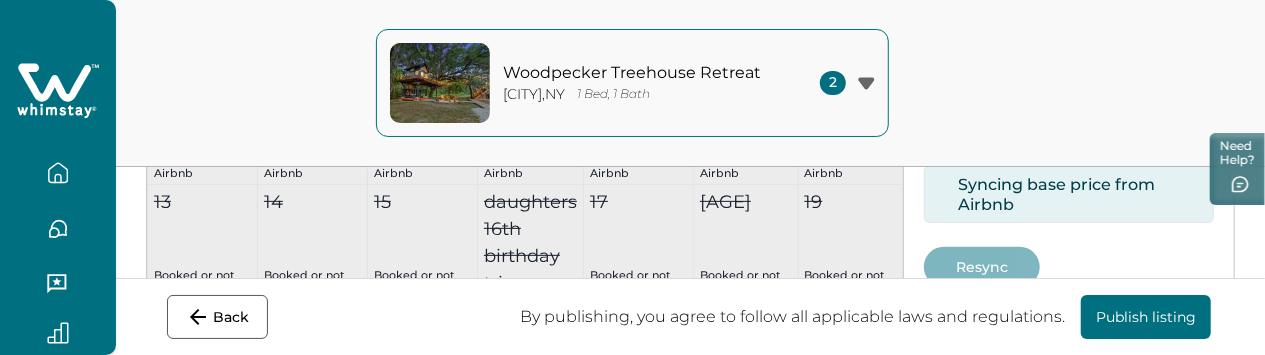 scroll, scrollTop: 360, scrollLeft: 0, axis: vertical 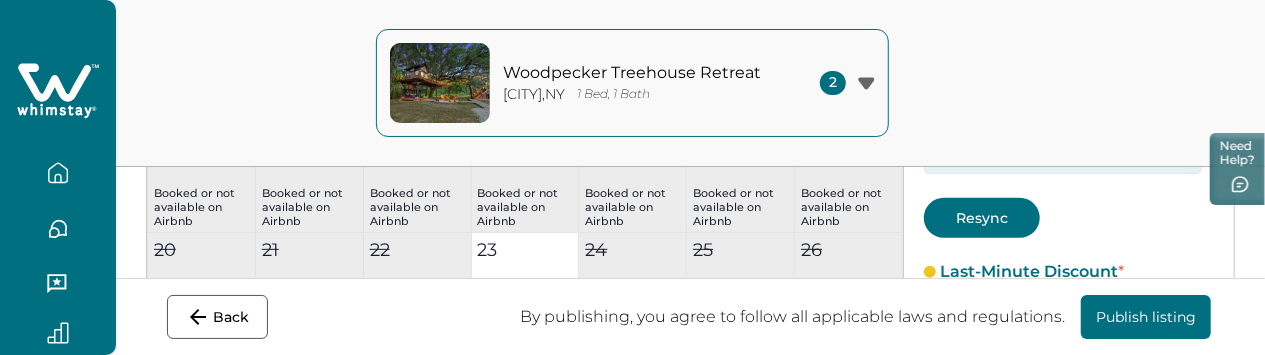 click on "Resync" at bounding box center [982, 218] 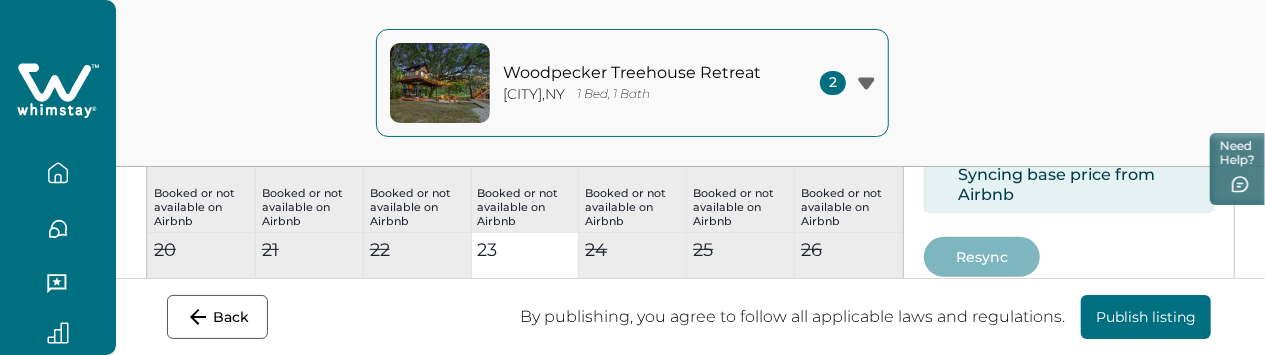 scroll, scrollTop: 10, scrollLeft: 0, axis: vertical 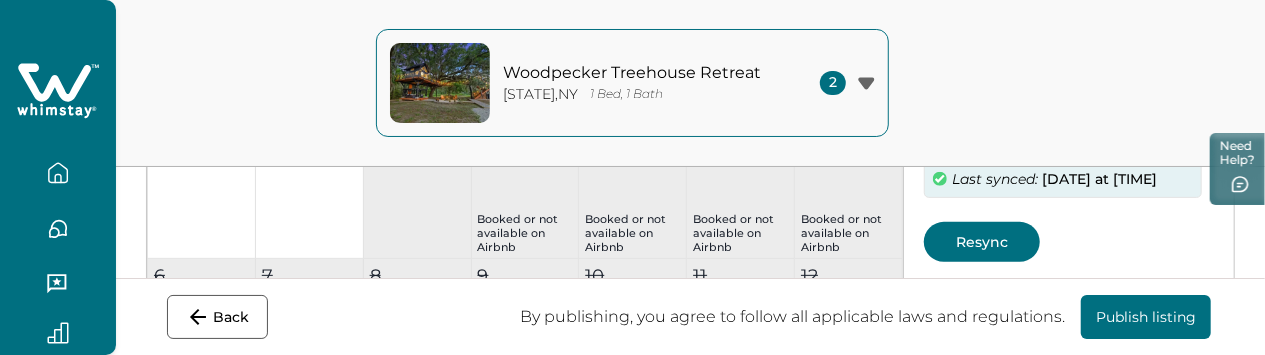 click on "Resync" at bounding box center [982, 242] 